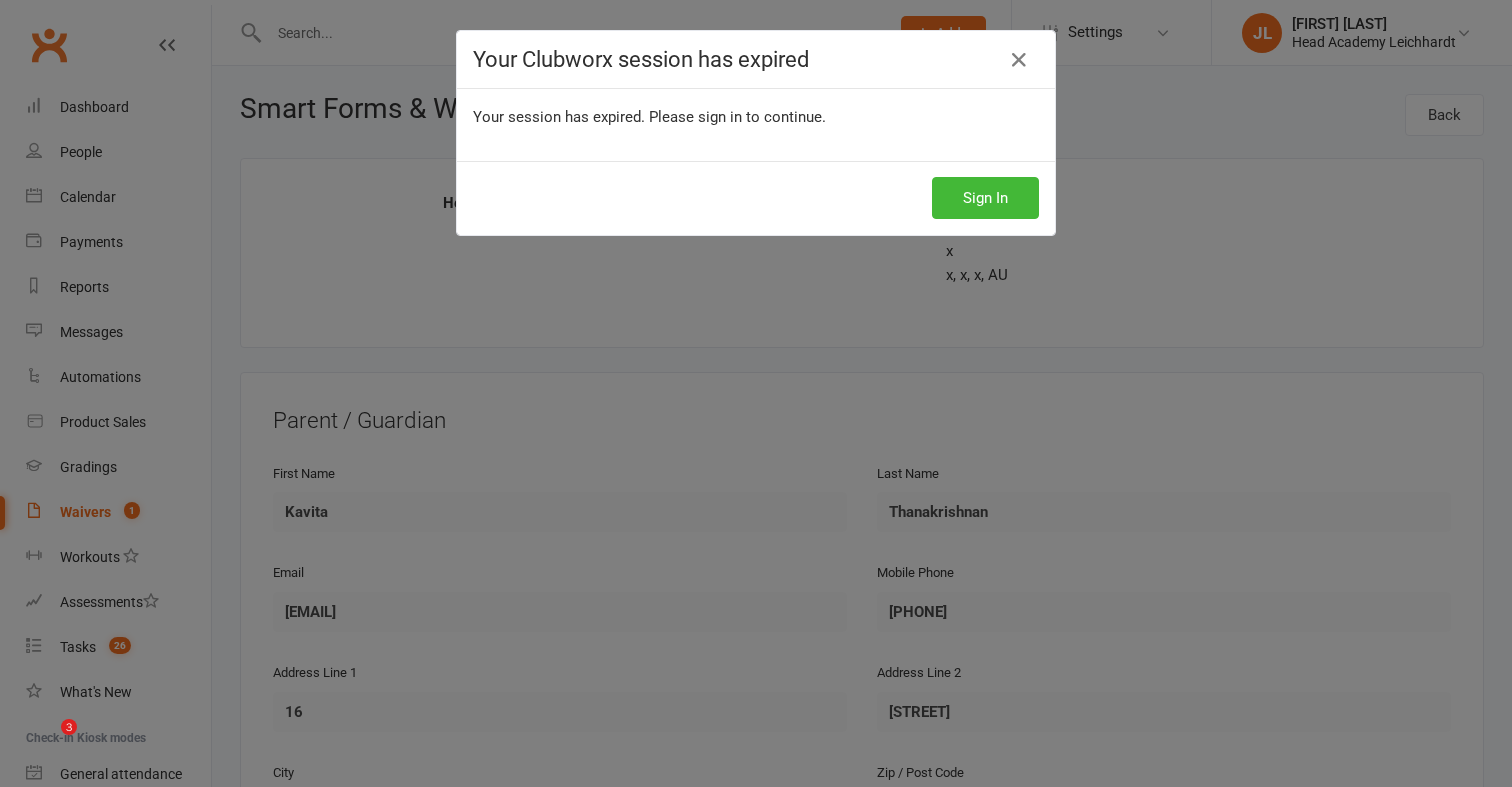 scroll, scrollTop: 2620, scrollLeft: 0, axis: vertical 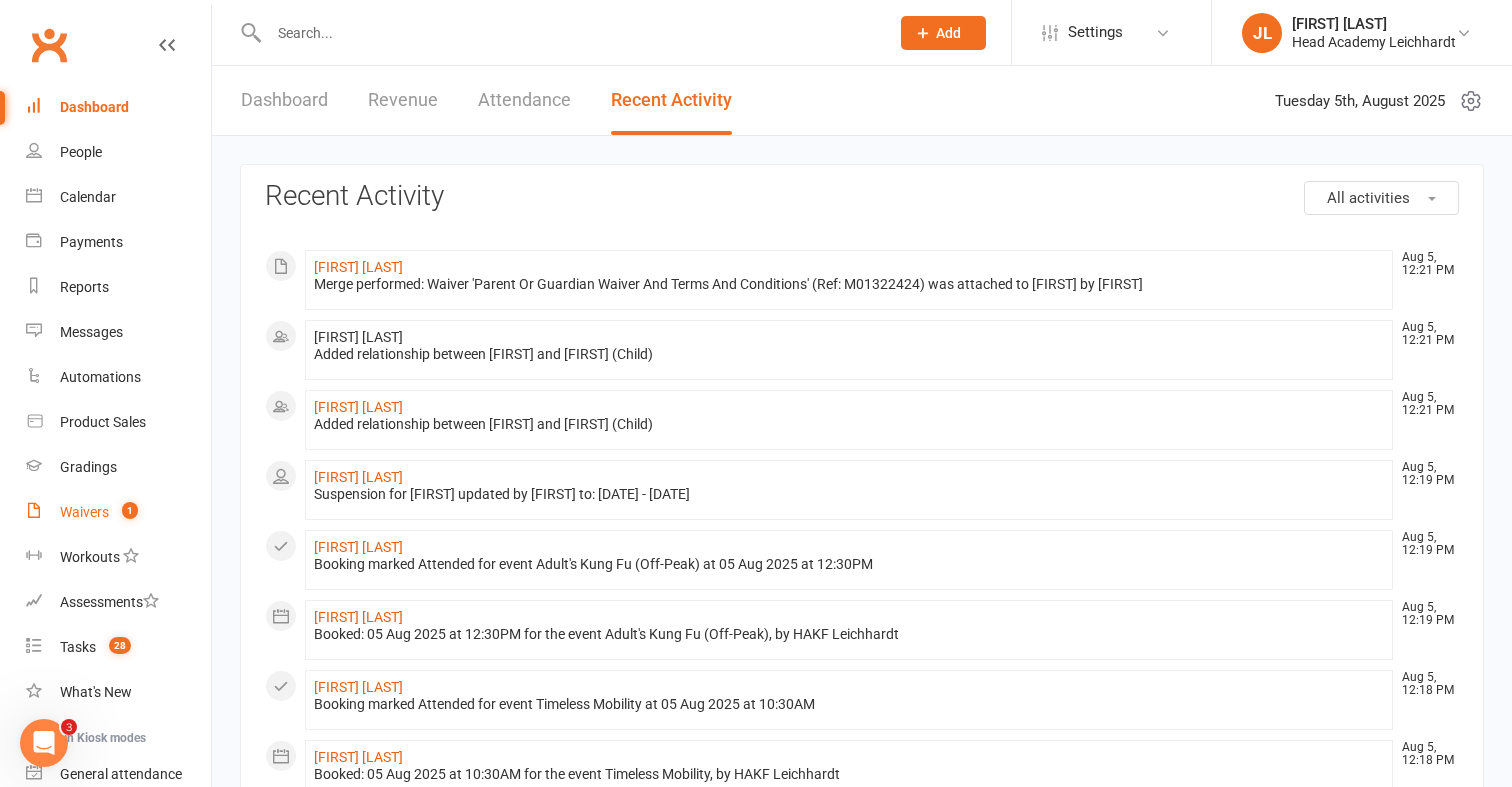 click on "Waivers   1" at bounding box center [118, 512] 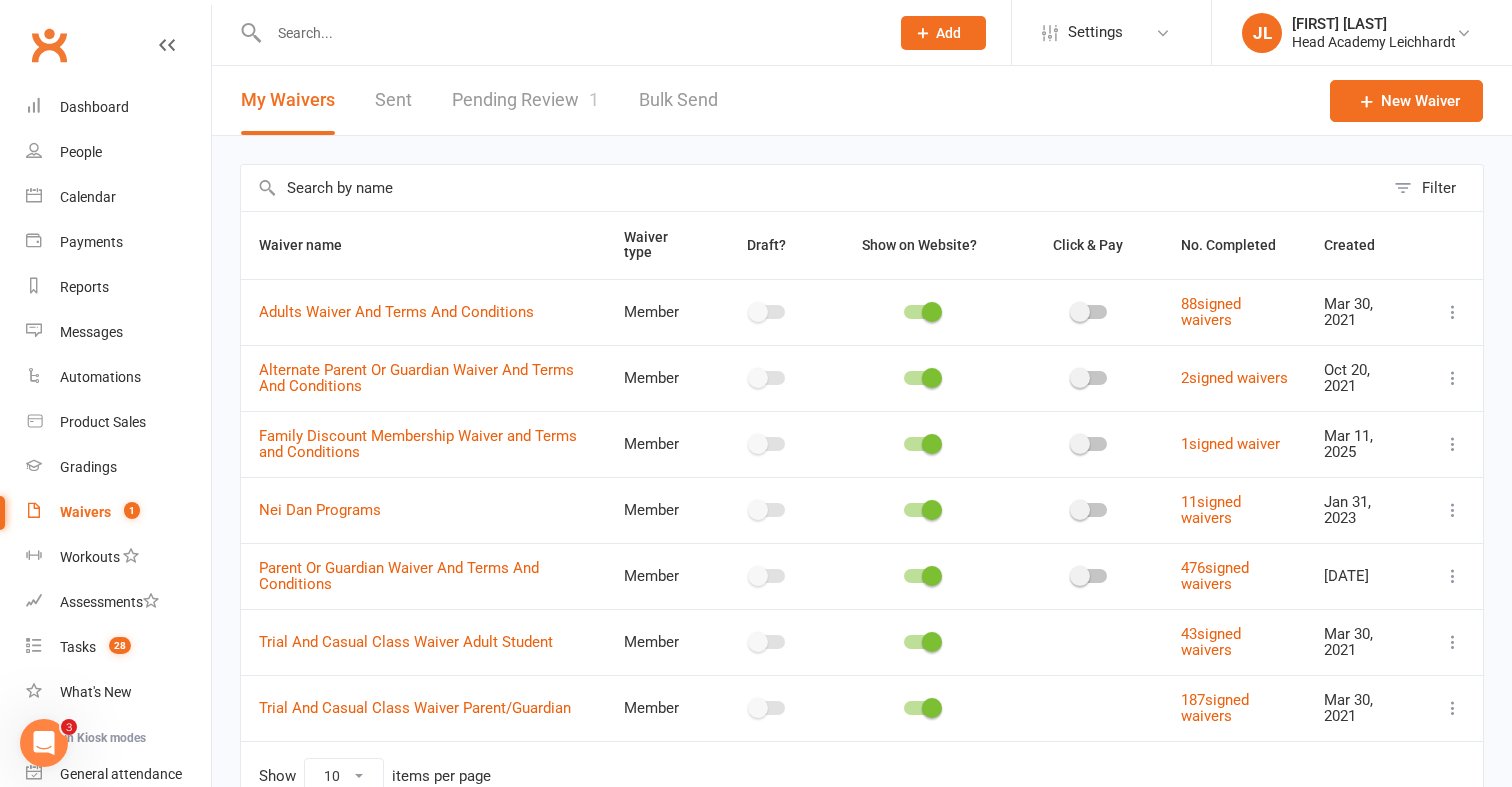 click on "Pending Review 1" at bounding box center (525, 100) 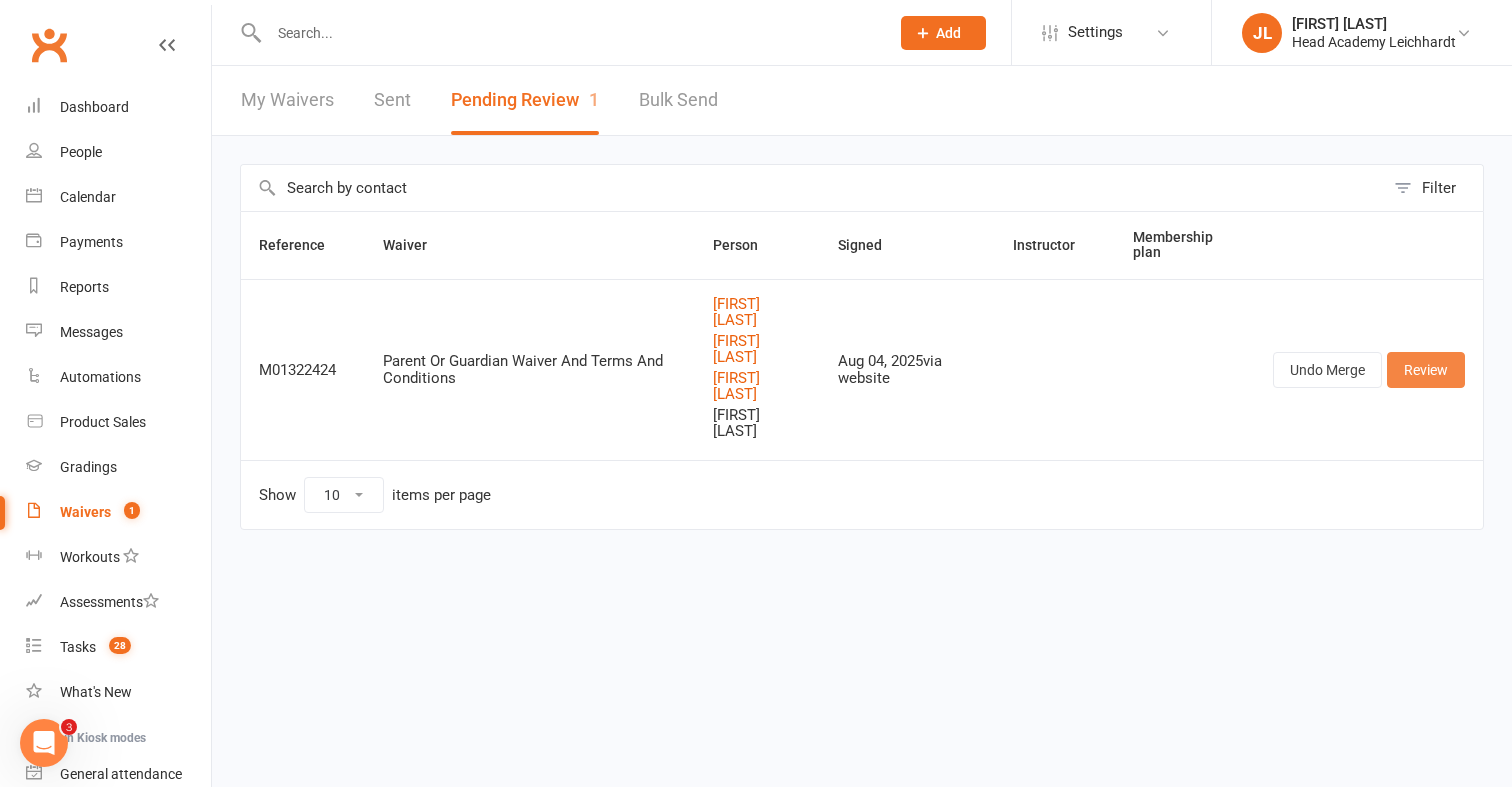 click on "Review" at bounding box center (1426, 370) 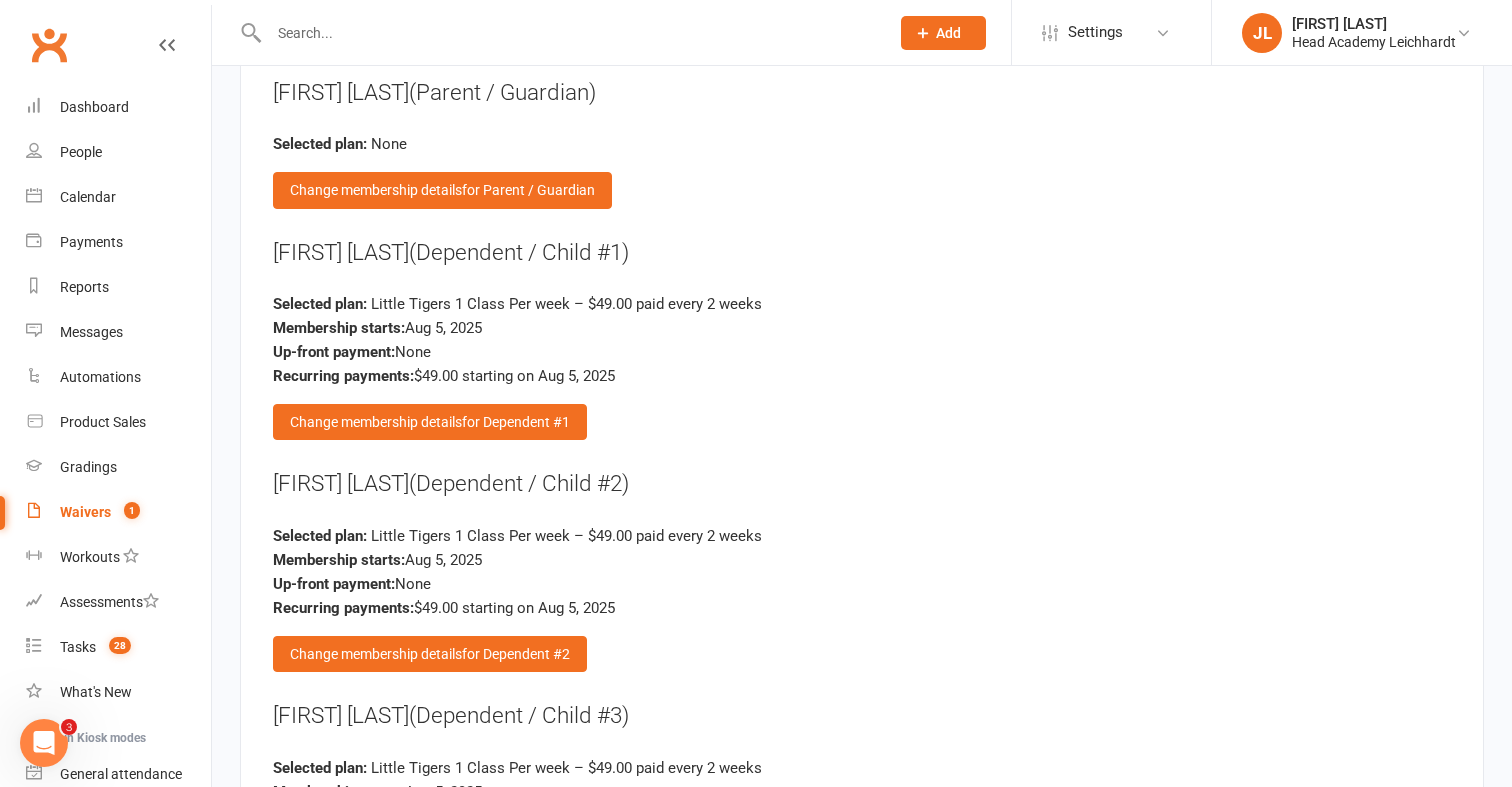 scroll, scrollTop: 3473, scrollLeft: 0, axis: vertical 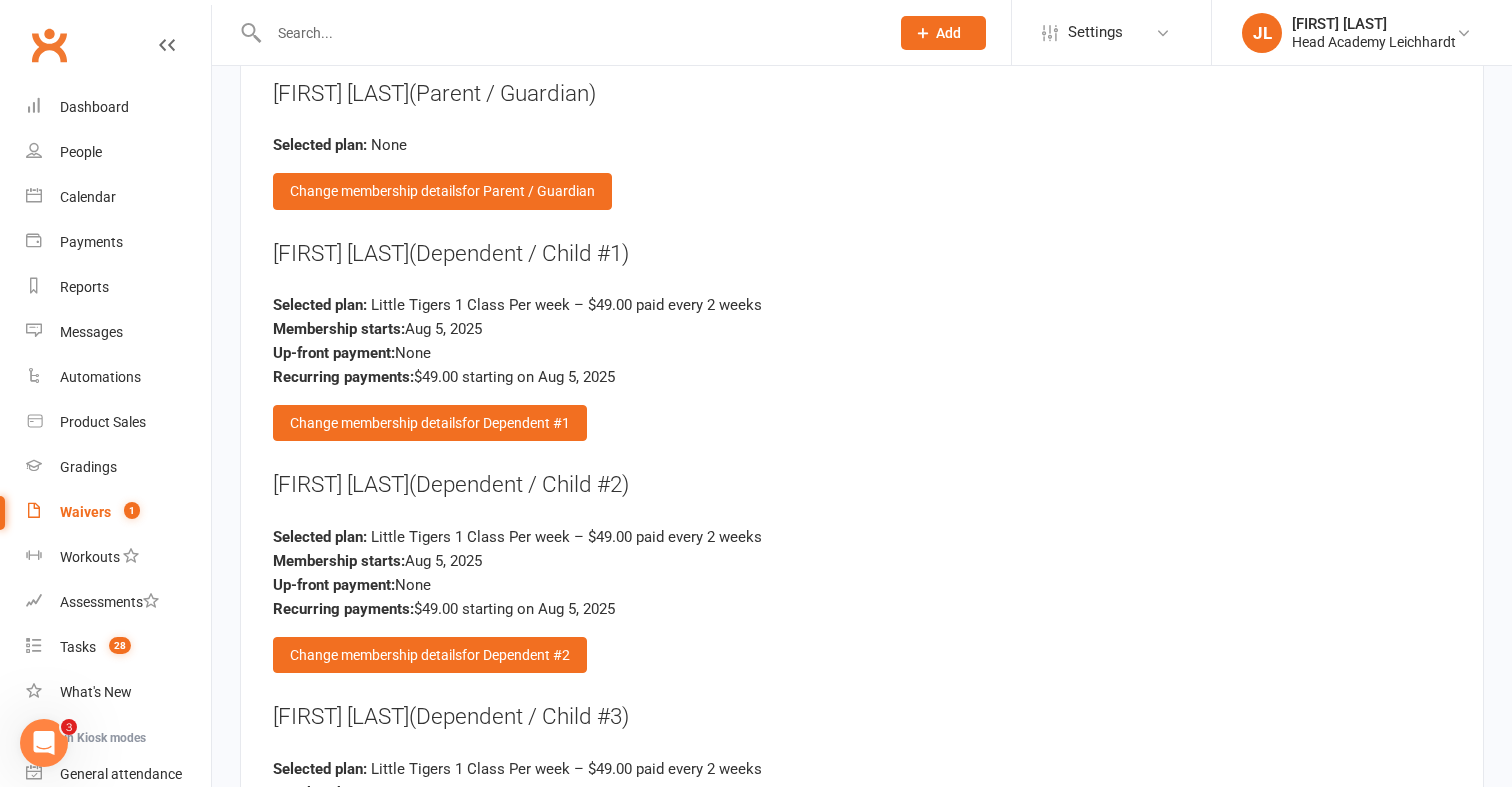 click on "Membership Options [FIRST] (Parent / Guardian) Selected plan: None Change membership details for Parent / Guardian [FIRST] (Dependent / Child #1) Selected plan: Little Tigers 1 Class Per week – $49.00 paid every 2 weeks Membership starts: [DATE] Up-front payment: None Recurring payments: $49.00 starting on [DATE] Change membership details for Dependent #1 [FIRST] (Dependent / Child #2) Selected plan: Little Tigers 1 Class Per week – $49.00 paid every 2 weeks Membership starts: [DATE] Up-front payment: None Recurring payments: $49.00 starting on [DATE] Change membership details for Dependent #2 [FIRST] (Dependent / Child #3) Selected plan: Little Tigers 1 Class Per week – $49.00 paid every 2 weeks Membership starts: [DATE] Up-front payment: None Recurring payments: $49.00 starting on [DATE] Change membership details for Dependent #3" at bounding box center [862, 482] 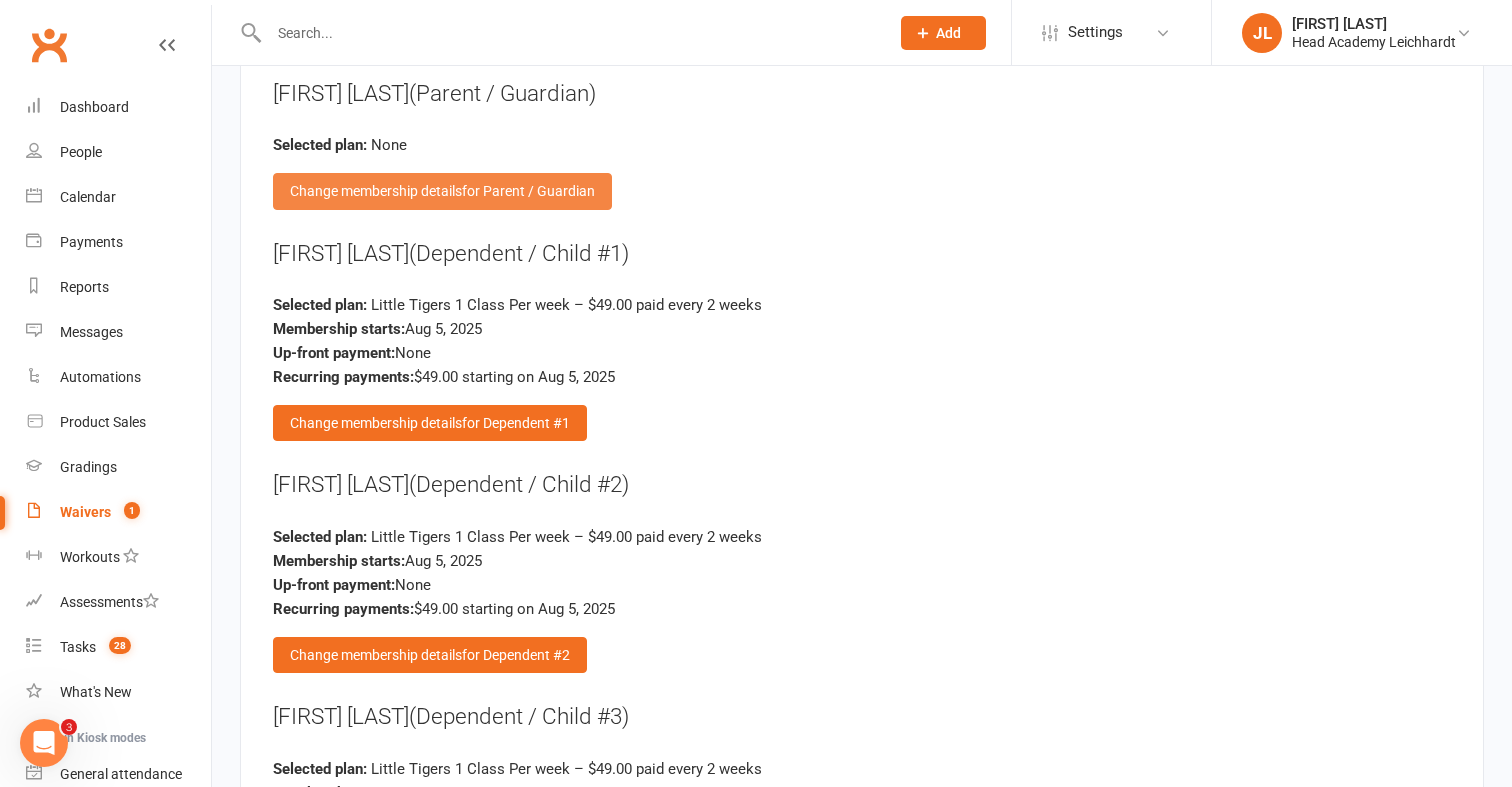 click on "Change membership details  for Parent / Guardian" at bounding box center (442, 191) 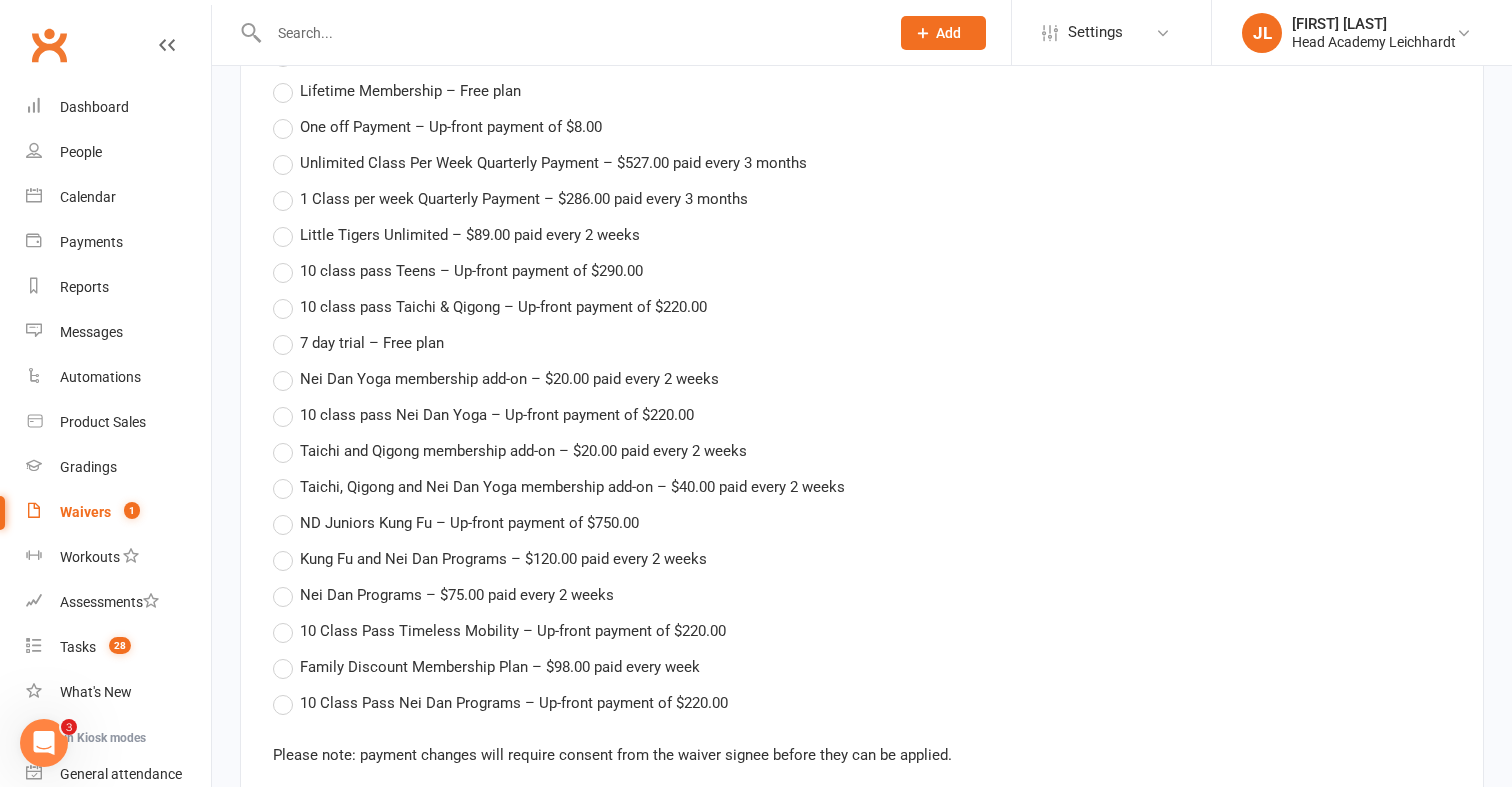 scroll, scrollTop: 4036, scrollLeft: 0, axis: vertical 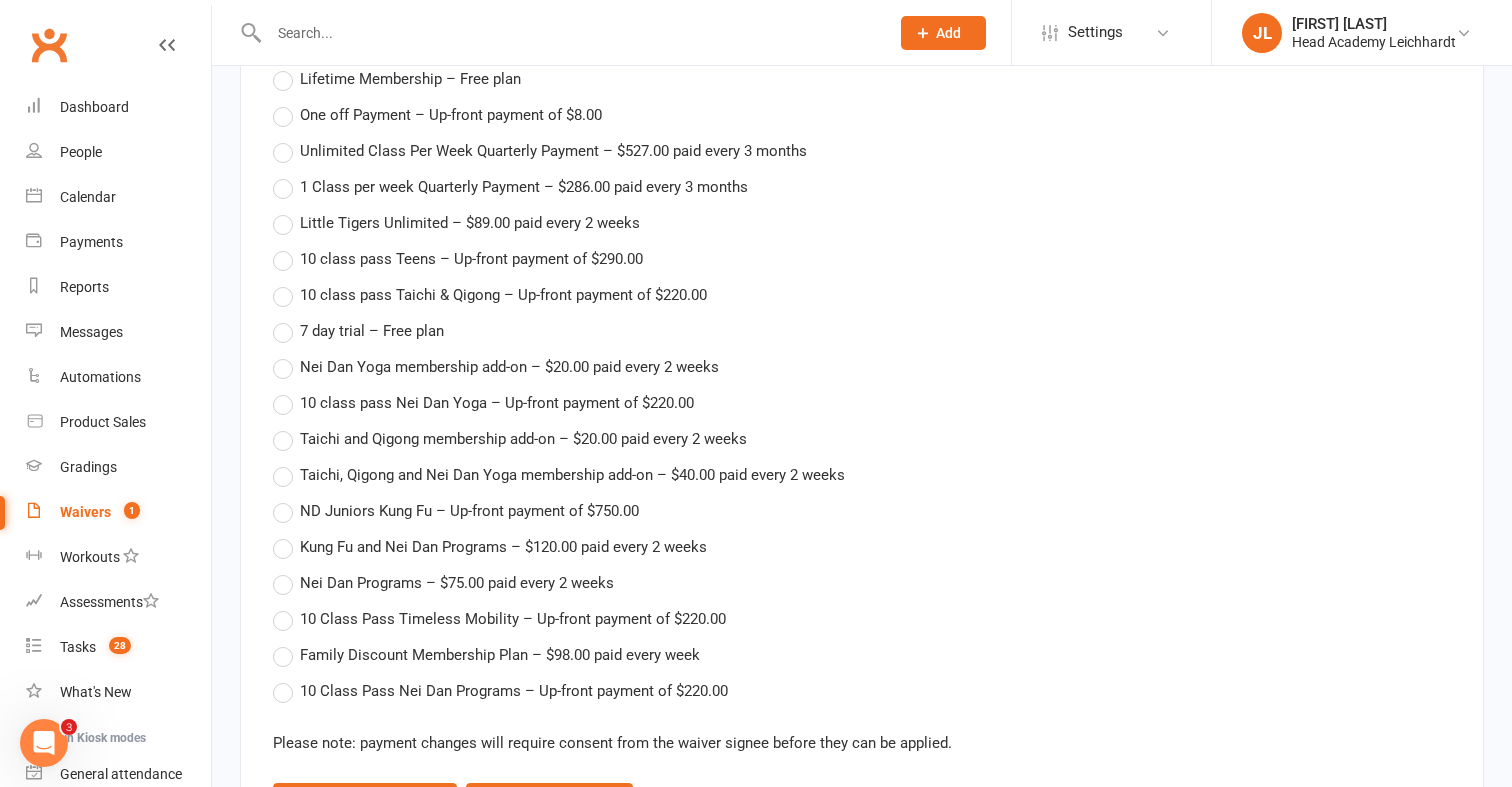 click on "Family Discount Membership Plan – $98.00 paid every week" at bounding box center (500, 653) 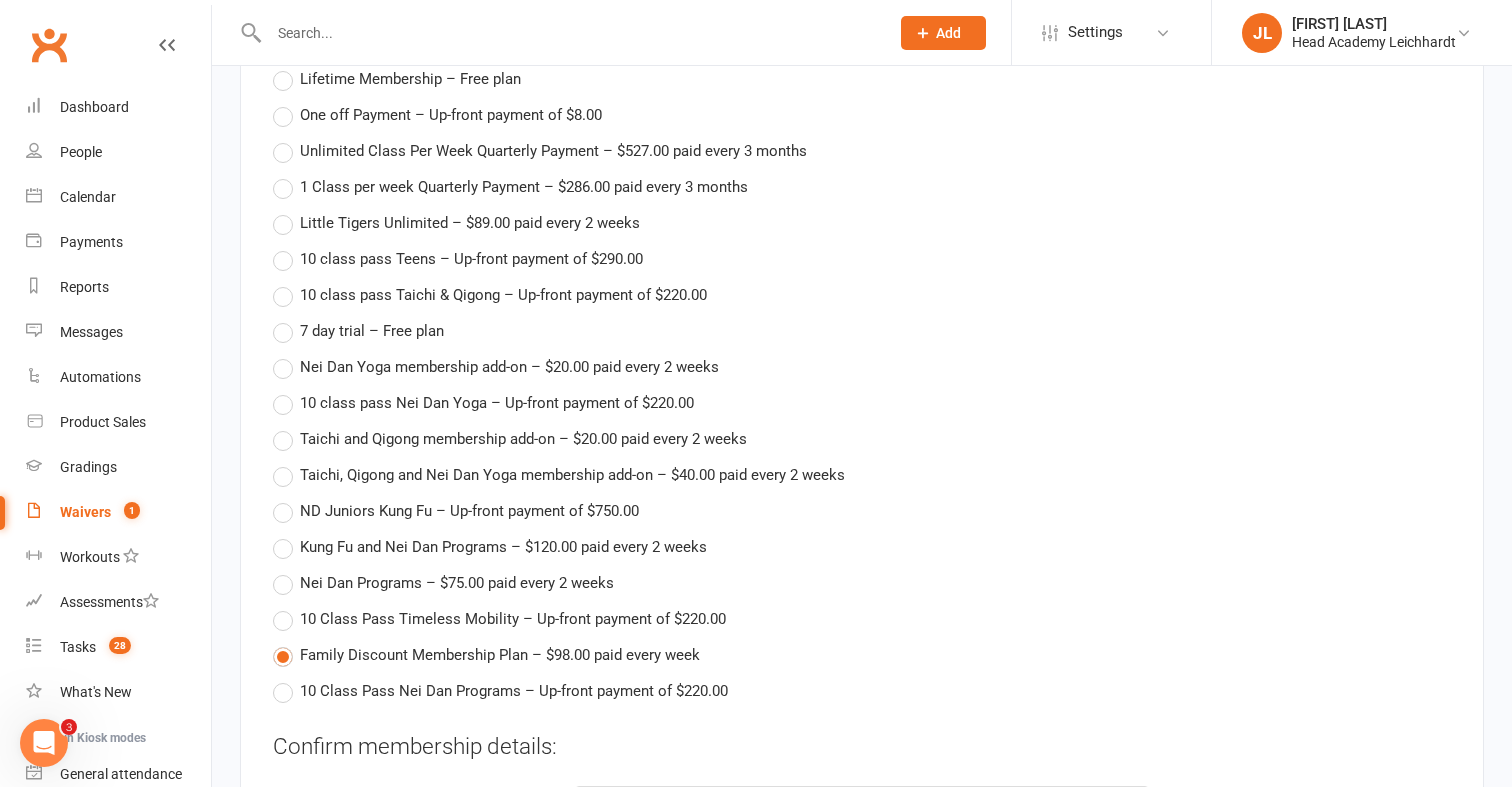 click at bounding box center [0, 2193] 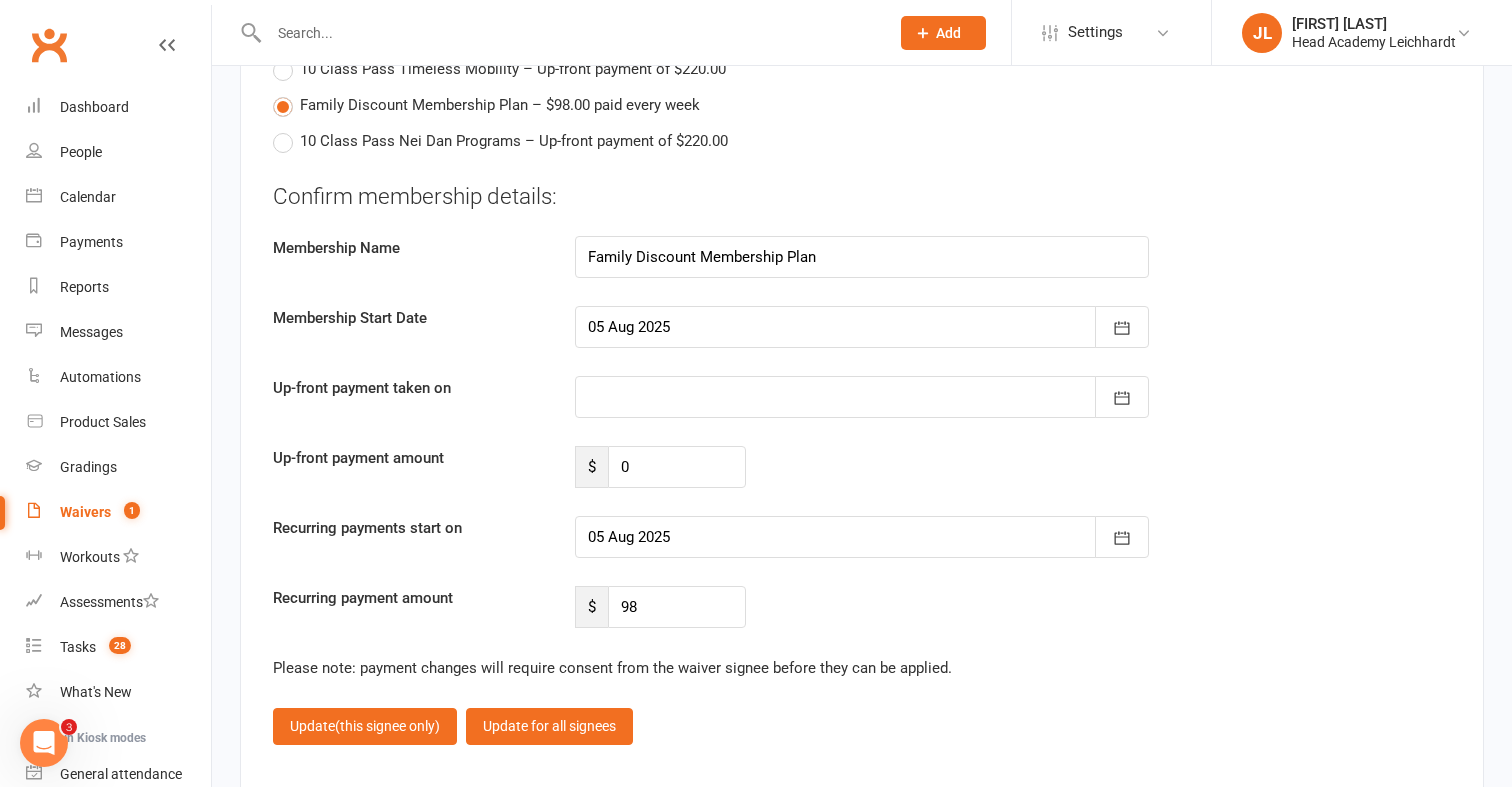 scroll, scrollTop: 4615, scrollLeft: 0, axis: vertical 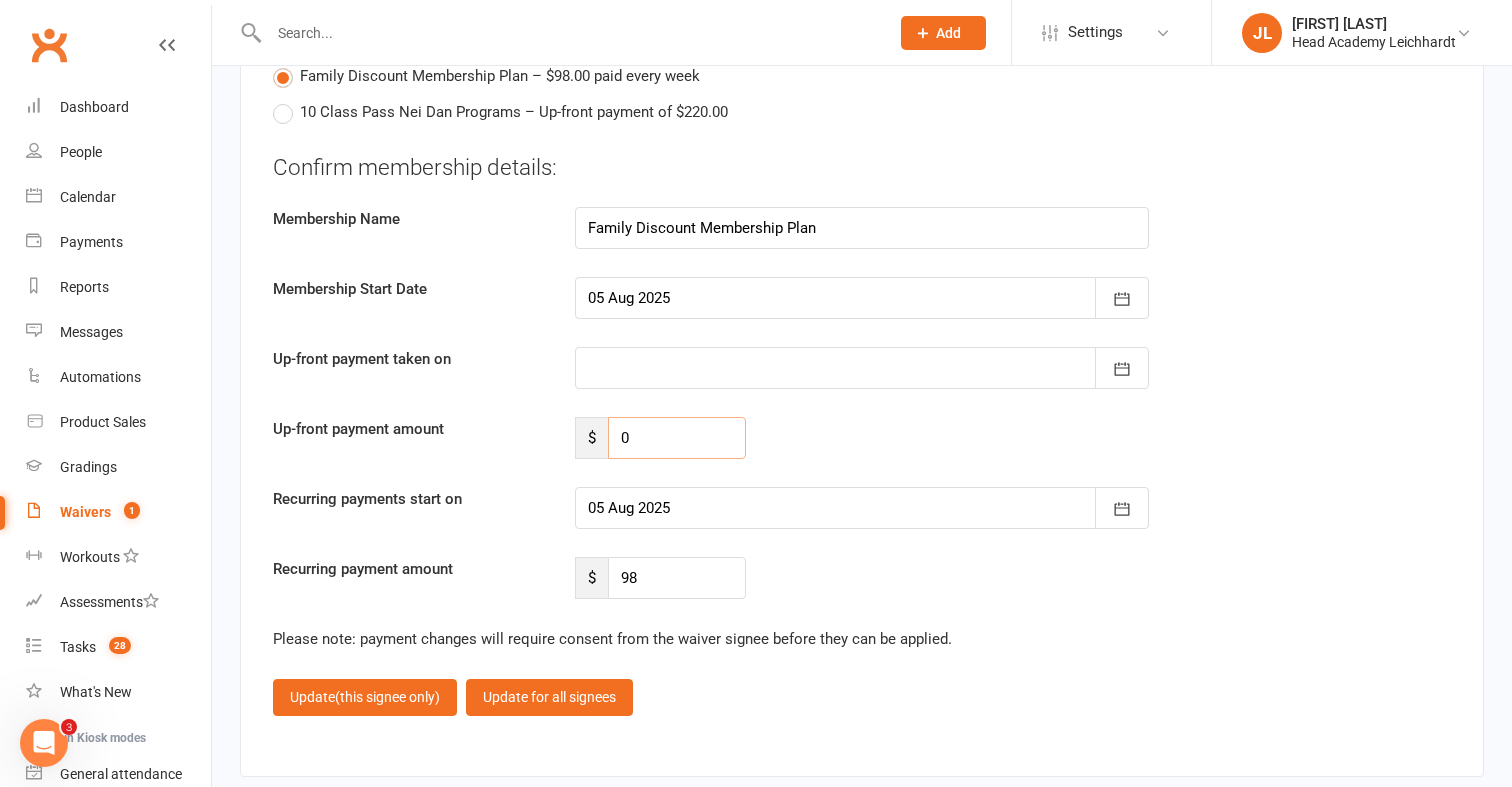 click on "0" at bounding box center (677, 438) 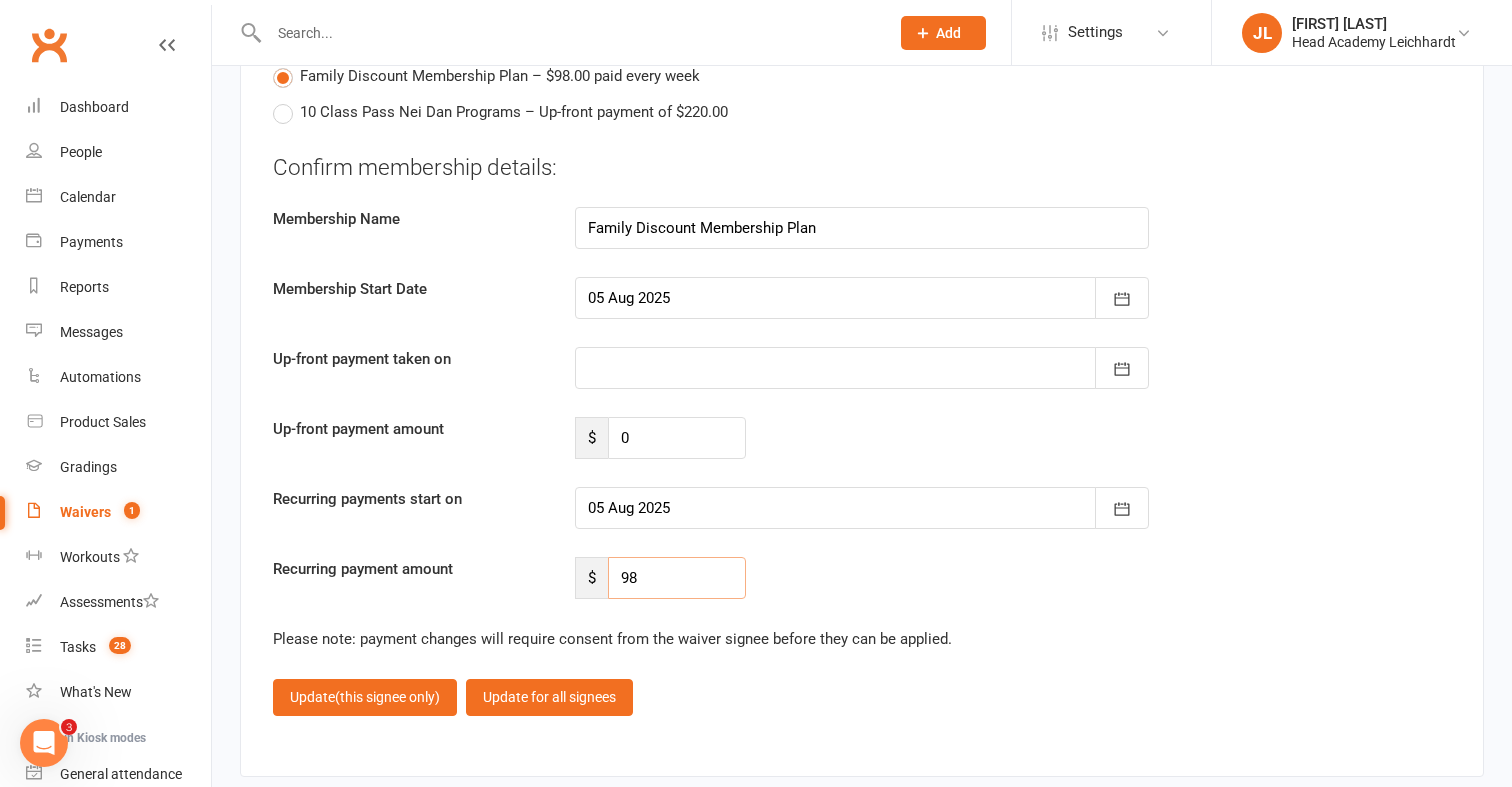 click on "98" at bounding box center (677, 578) 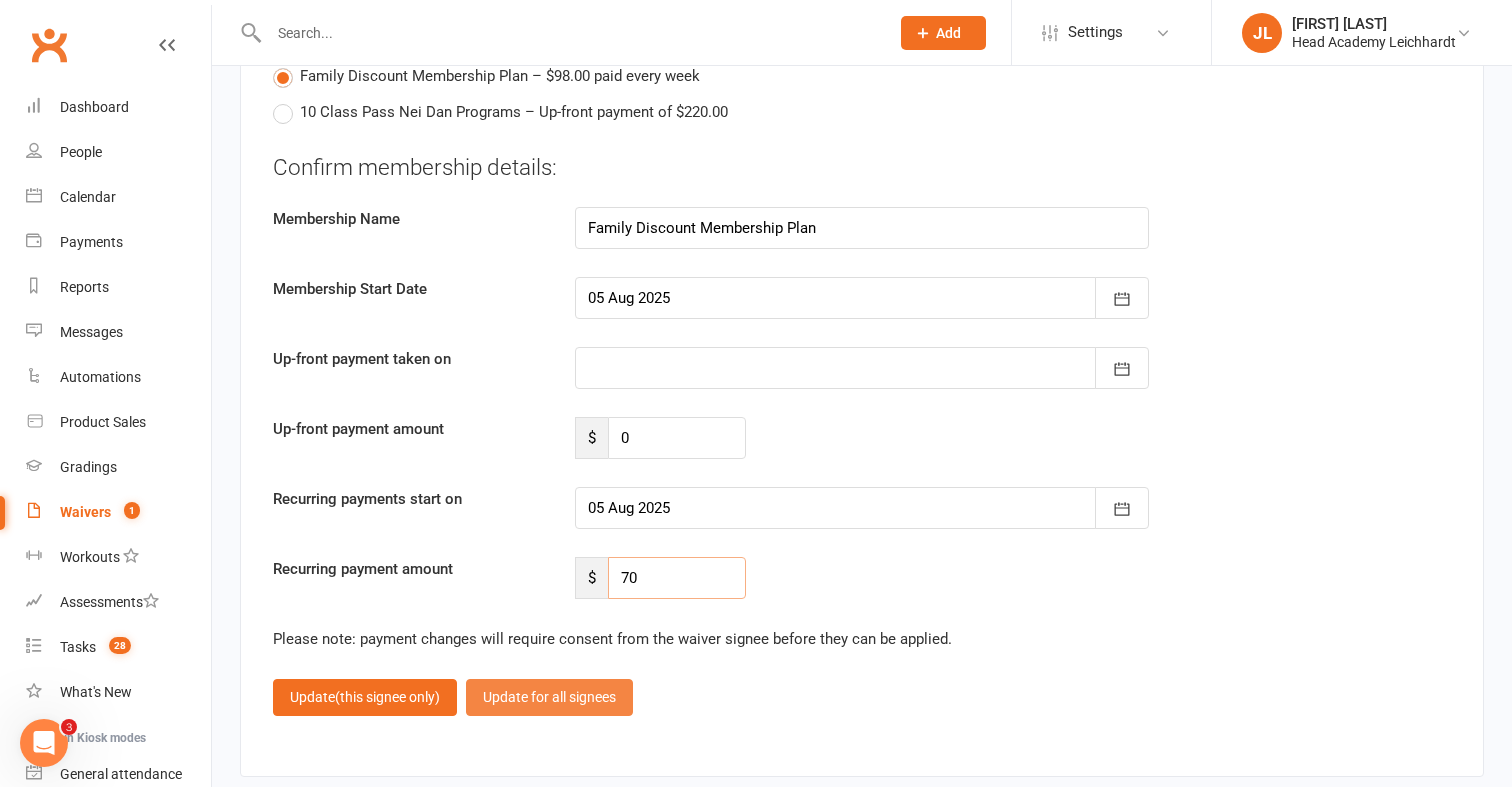 type on "70" 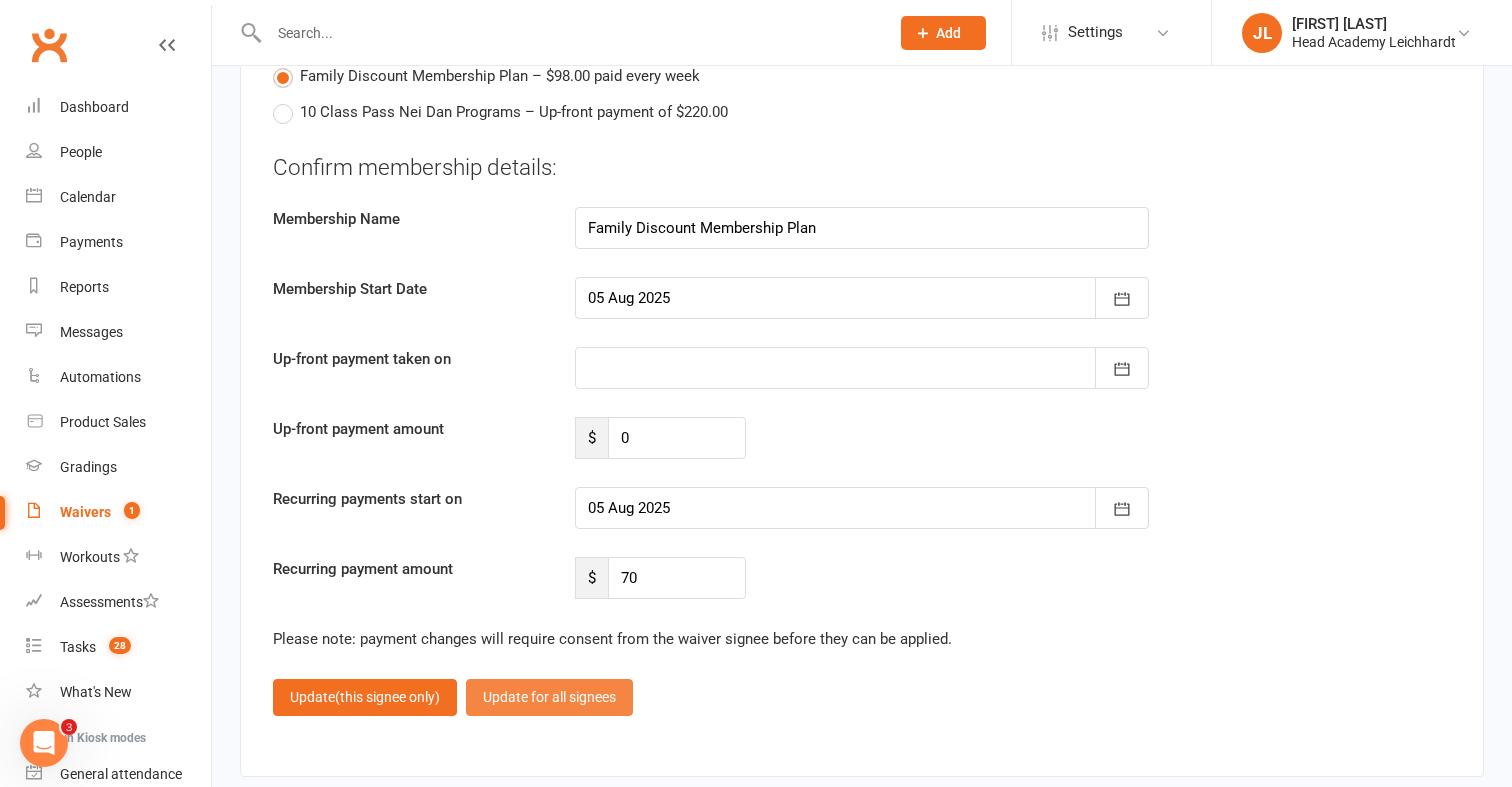click on "Update for all signees" at bounding box center (549, 697) 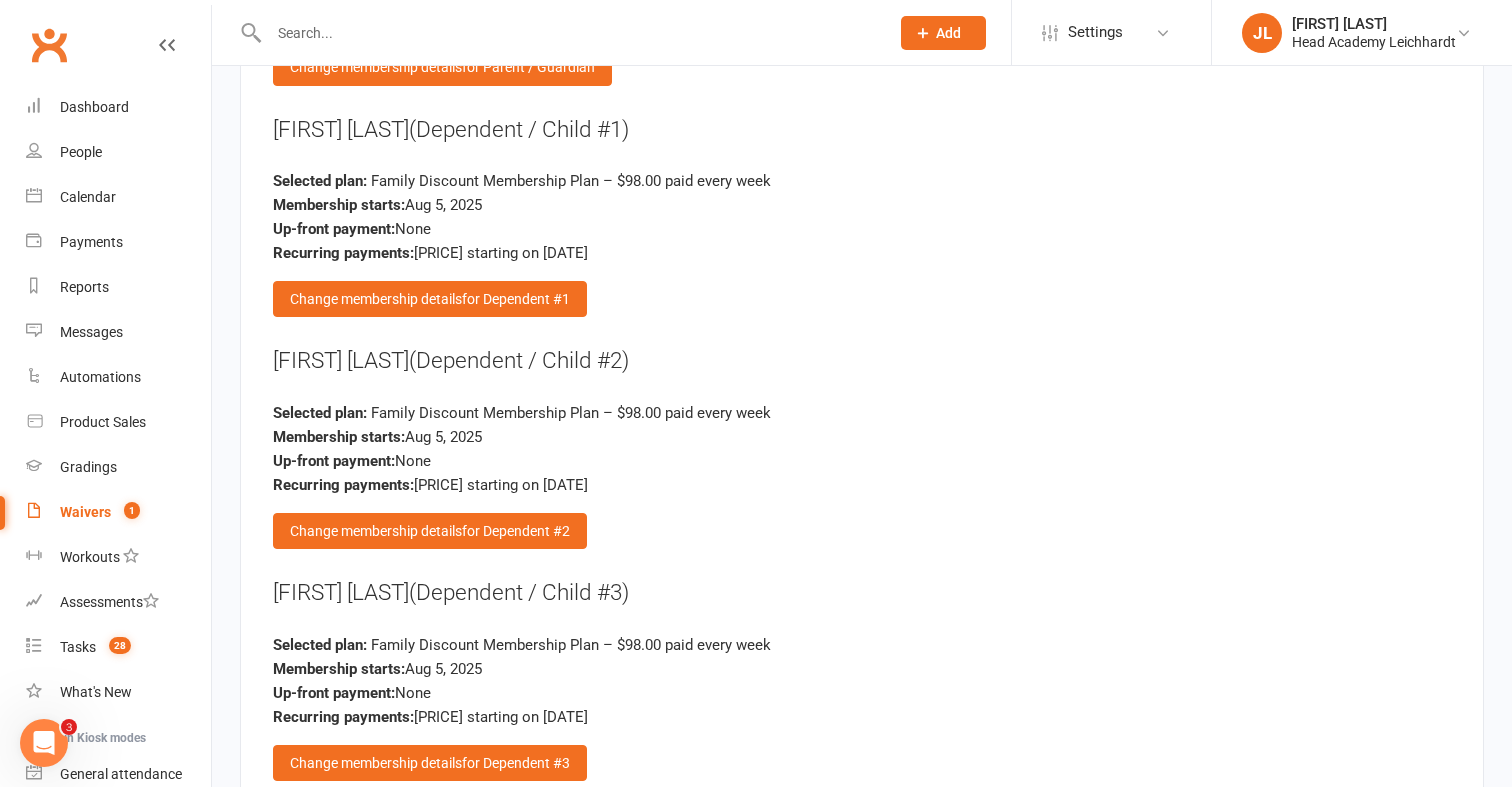 scroll, scrollTop: 3668, scrollLeft: 0, axis: vertical 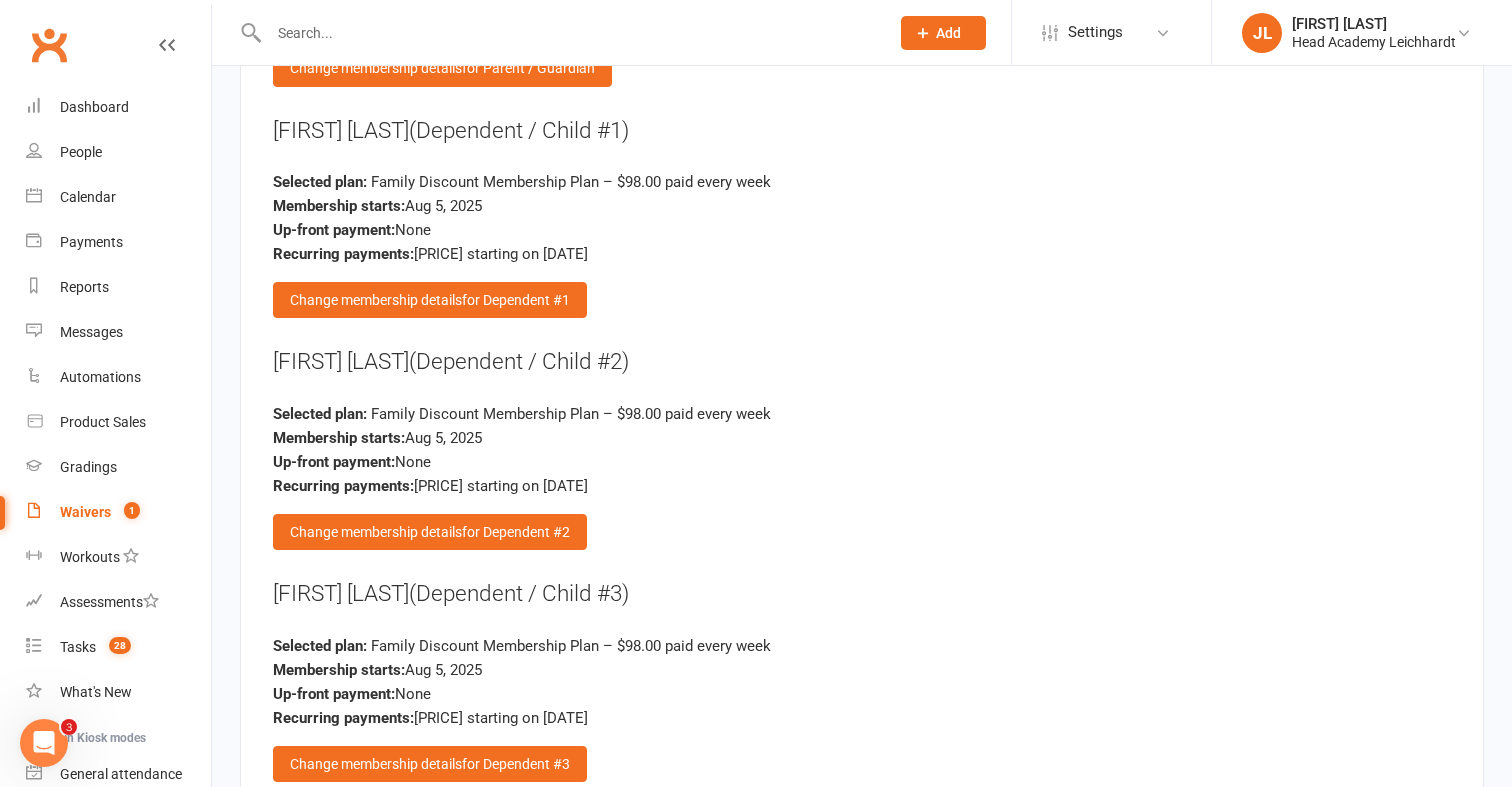 click at bounding box center [0, 1680] 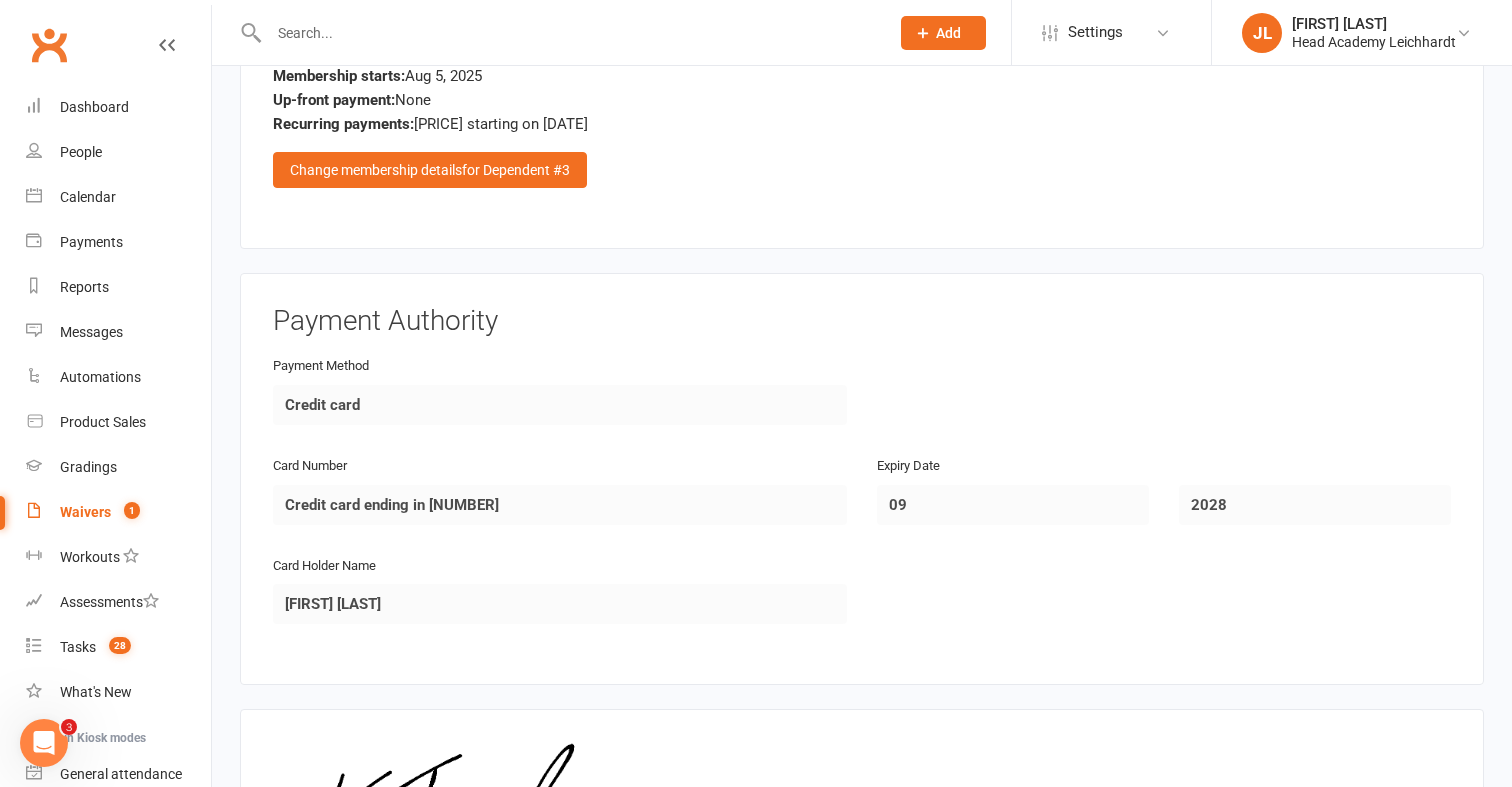 scroll, scrollTop: 4549, scrollLeft: 0, axis: vertical 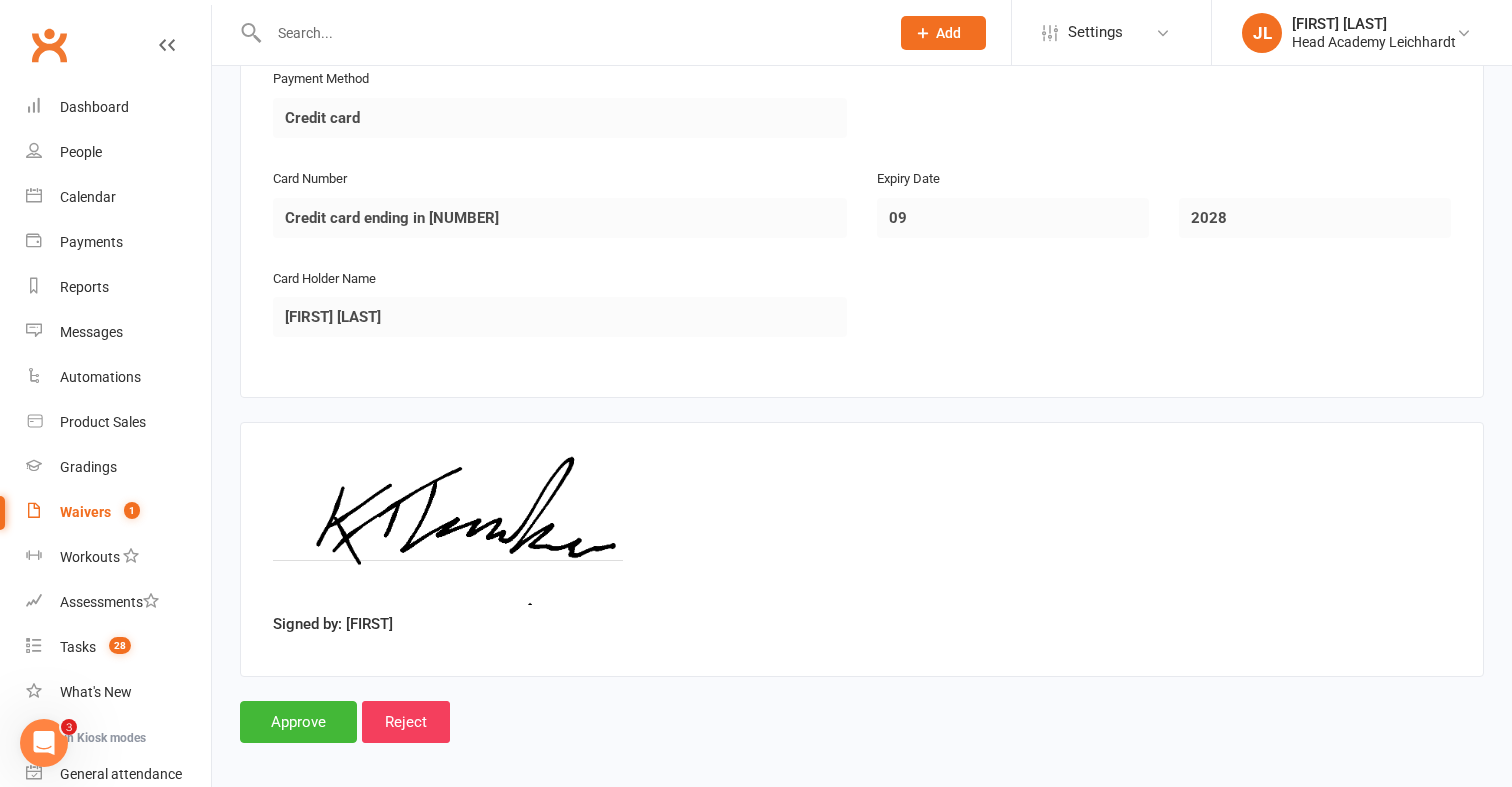 click on "Head Academy Leichhardt p: [PHONE] [EMAIL] x x, x, x, AU Parent / Guardian First Name [FIRST] Last Name [LAST] Email [EMAIL] Mobile Phone [PHONE] Address Line 1 [NUMBER] Address Line 2 [STREET] City [CITY] Zip / Post Code [POSTAL_CODE] State / Province [STATE] Date of Birth [DATE] Attending? YES Dependant / Child #1 First Name [FIRST] Last Name [LAST] Email [EMAIL] Mobile Phone [PHONE] Address Line 1 [NUMBER] Address Line 2 [STREET] City [CITY] Zip / Post Code [POSTAL_CODE] State / Province [STATE] Date of Birth [DATE] Dependant / Child #2 First Name [FIRST] Last Name [LAST] Email [EMAIL] Mobile Phone [PHONE] Address Line 1 [NUMBER] Address Line 2 [STREET] City [CITY] Zip / Post Code [POSTAL_CODE] State / Province [STATE] Date of Birth [DATE] Dependant / Child #3 First Name [FIRST] Last Name [LAST] Email [EMAIL] Mobile Phone [PHONE] Address Line 1 [NUMBER] Address Line 2 [STREET] City [POSTAL_CODE]" at bounding box center [862, -1824] 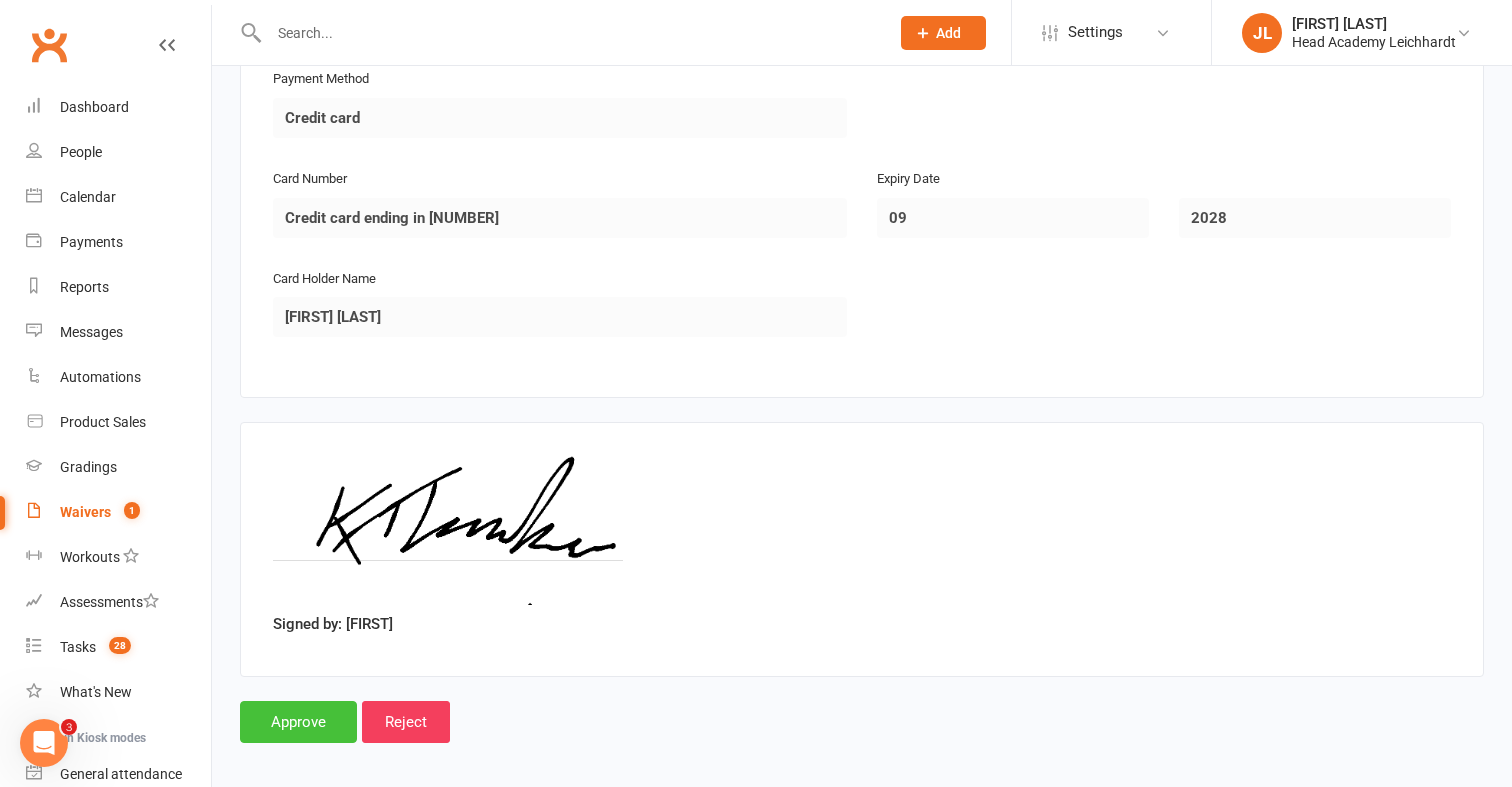 click on "Approve" at bounding box center [298, 722] 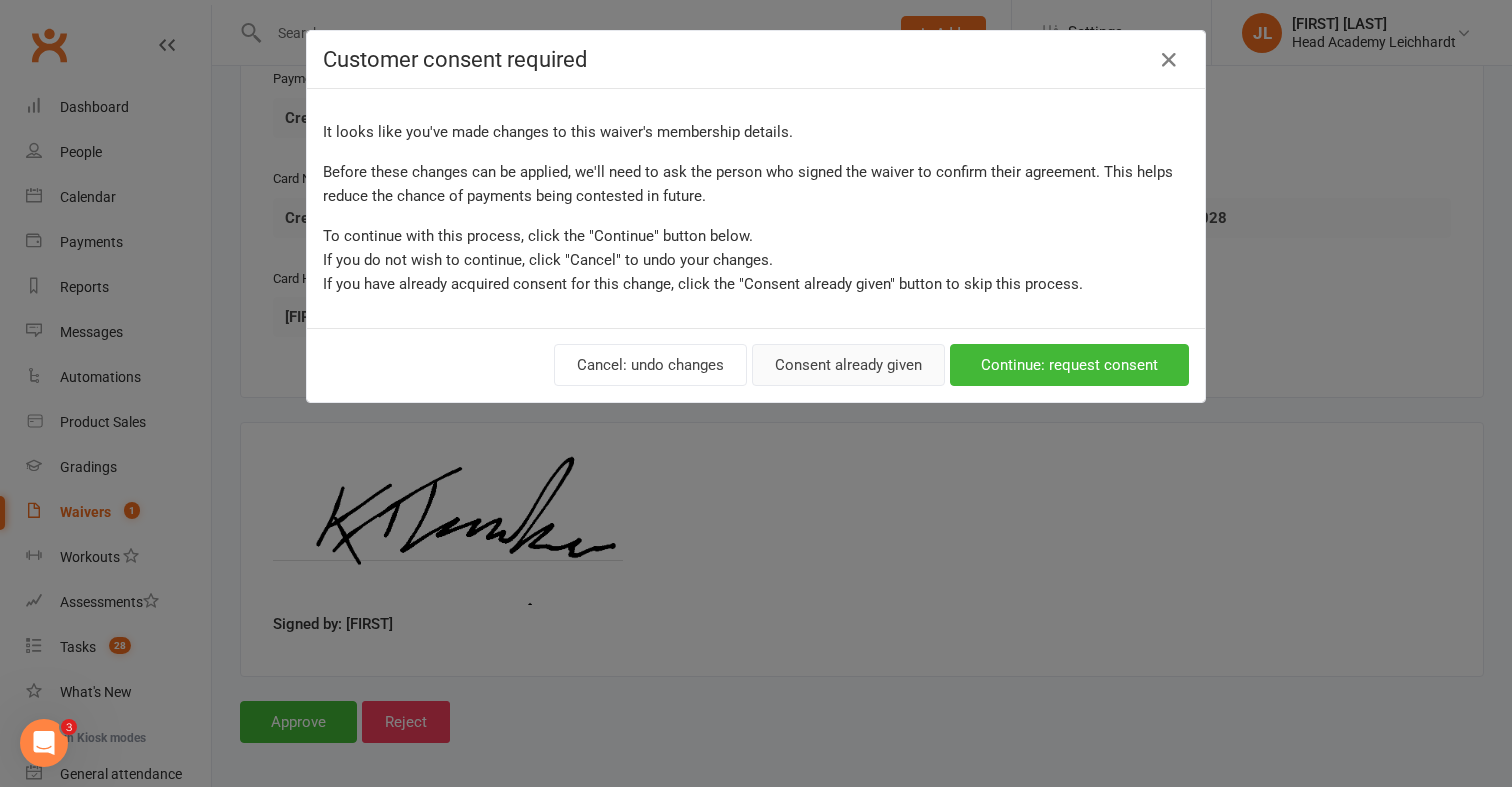 click on "Consent already given" at bounding box center (848, 365) 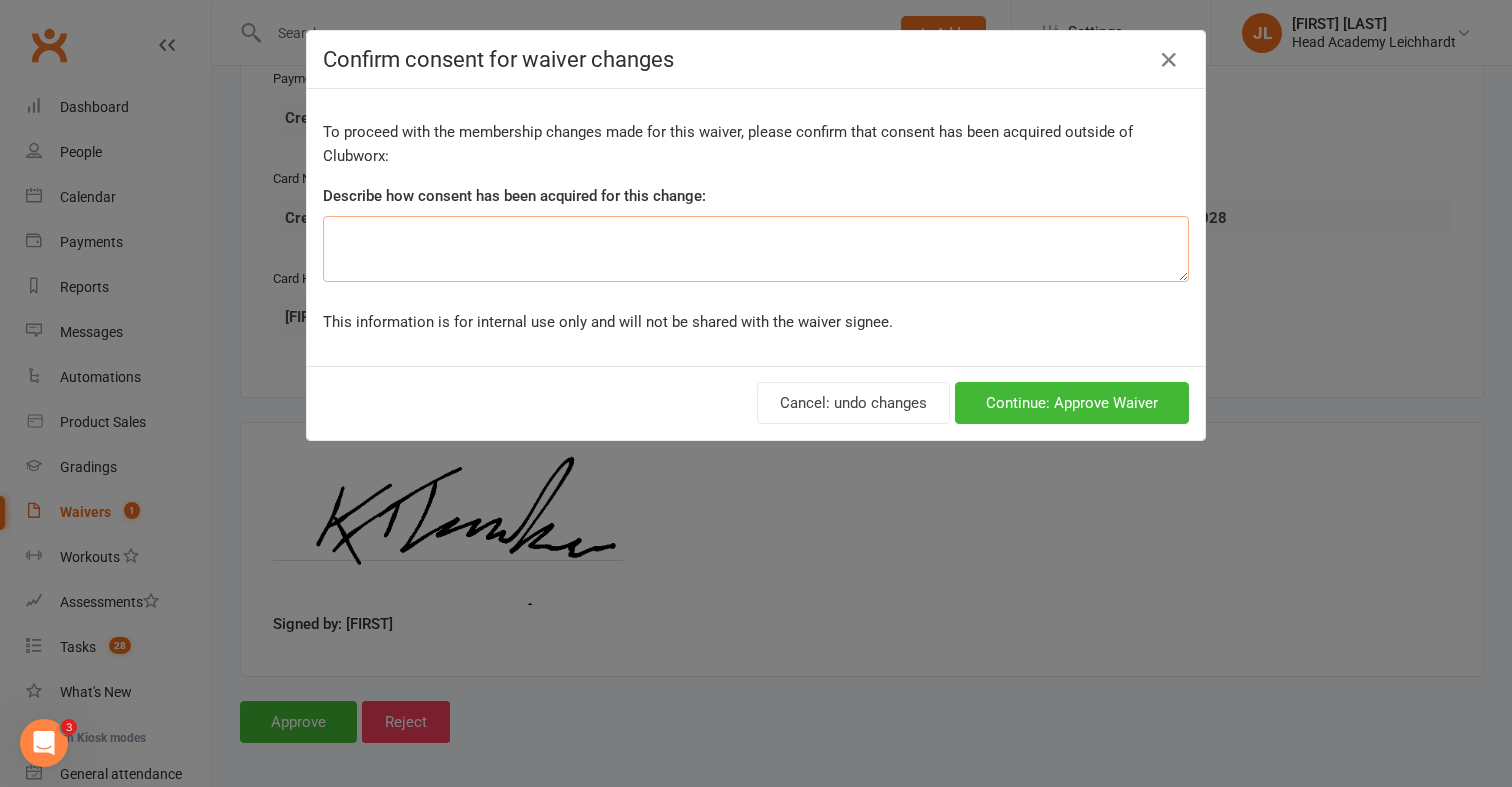 click at bounding box center [756, 249] 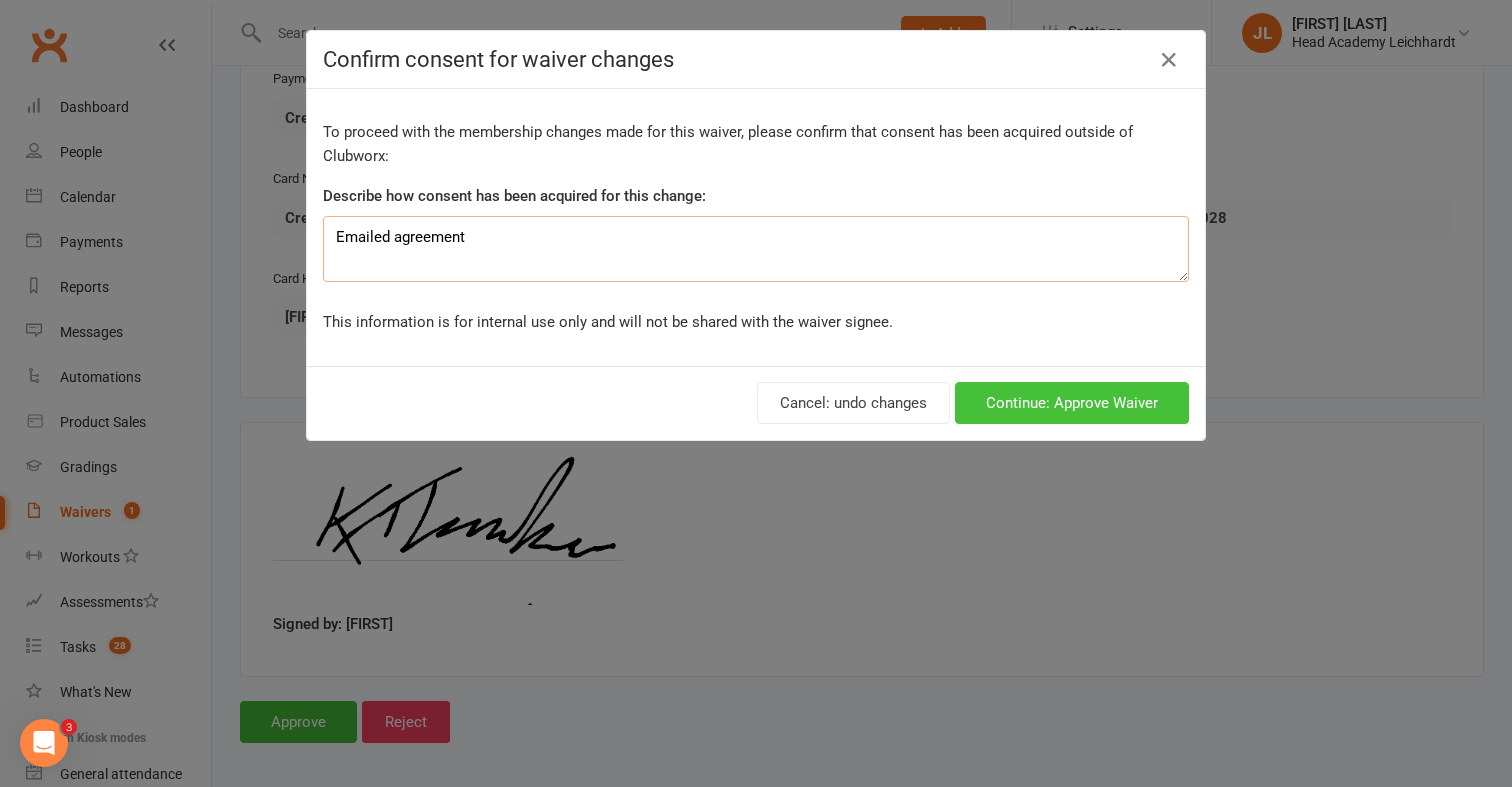 type on "Emailed agreement" 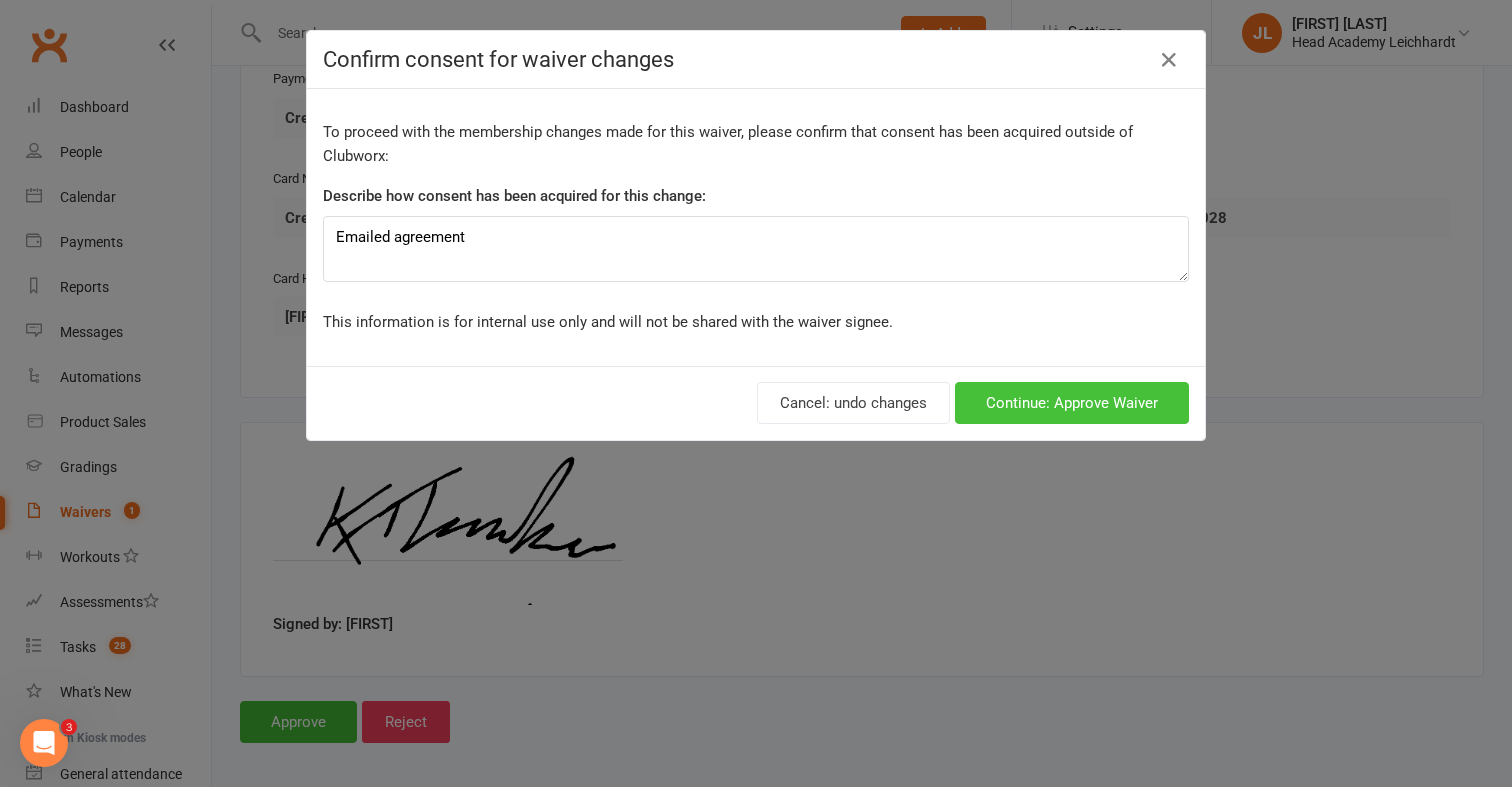 click on "Continue: Approve Waiver" at bounding box center [1072, 403] 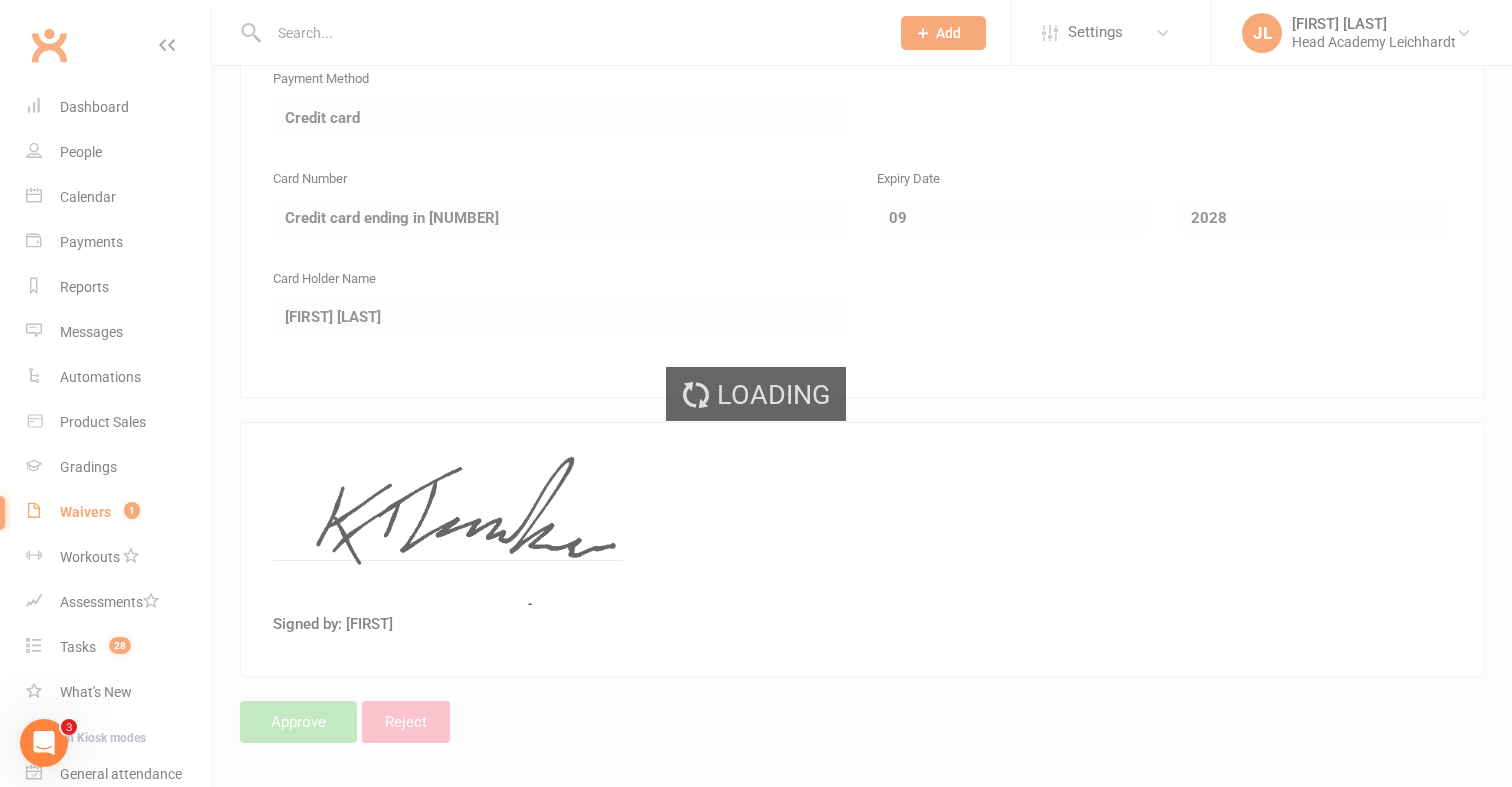 scroll, scrollTop: 0, scrollLeft: 0, axis: both 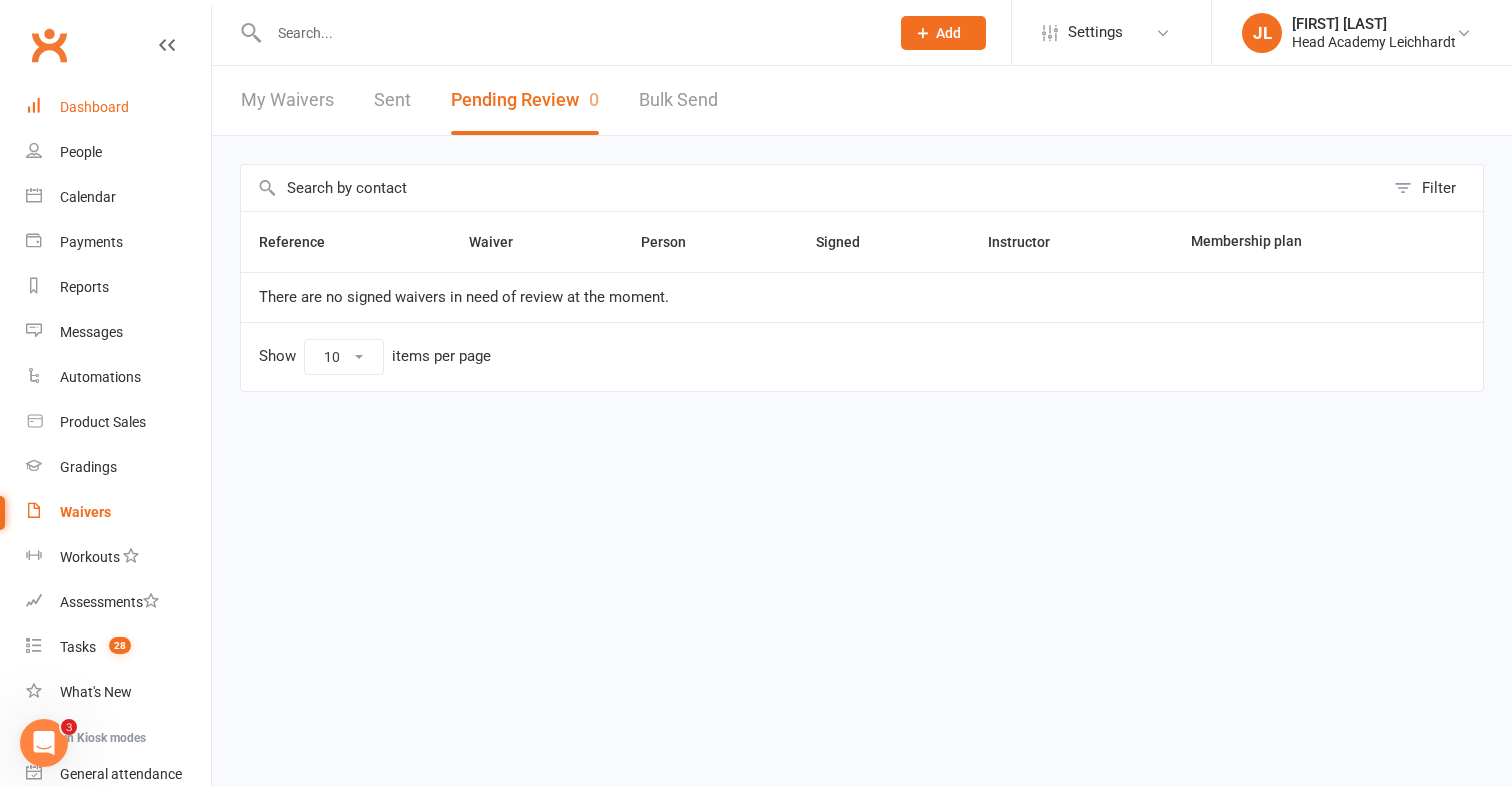 click on "Dashboard" at bounding box center (118, 107) 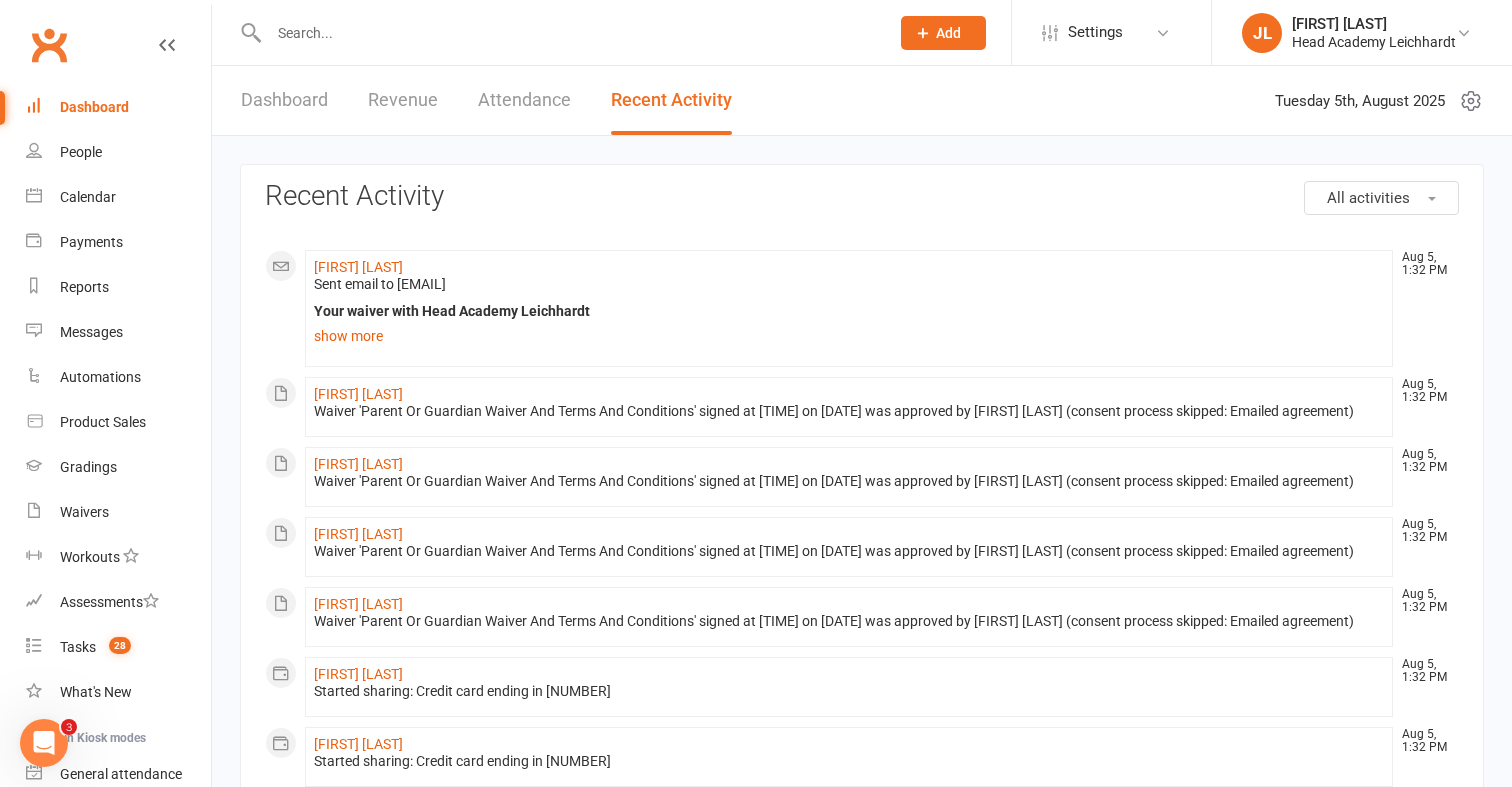 click at bounding box center (557, 32) 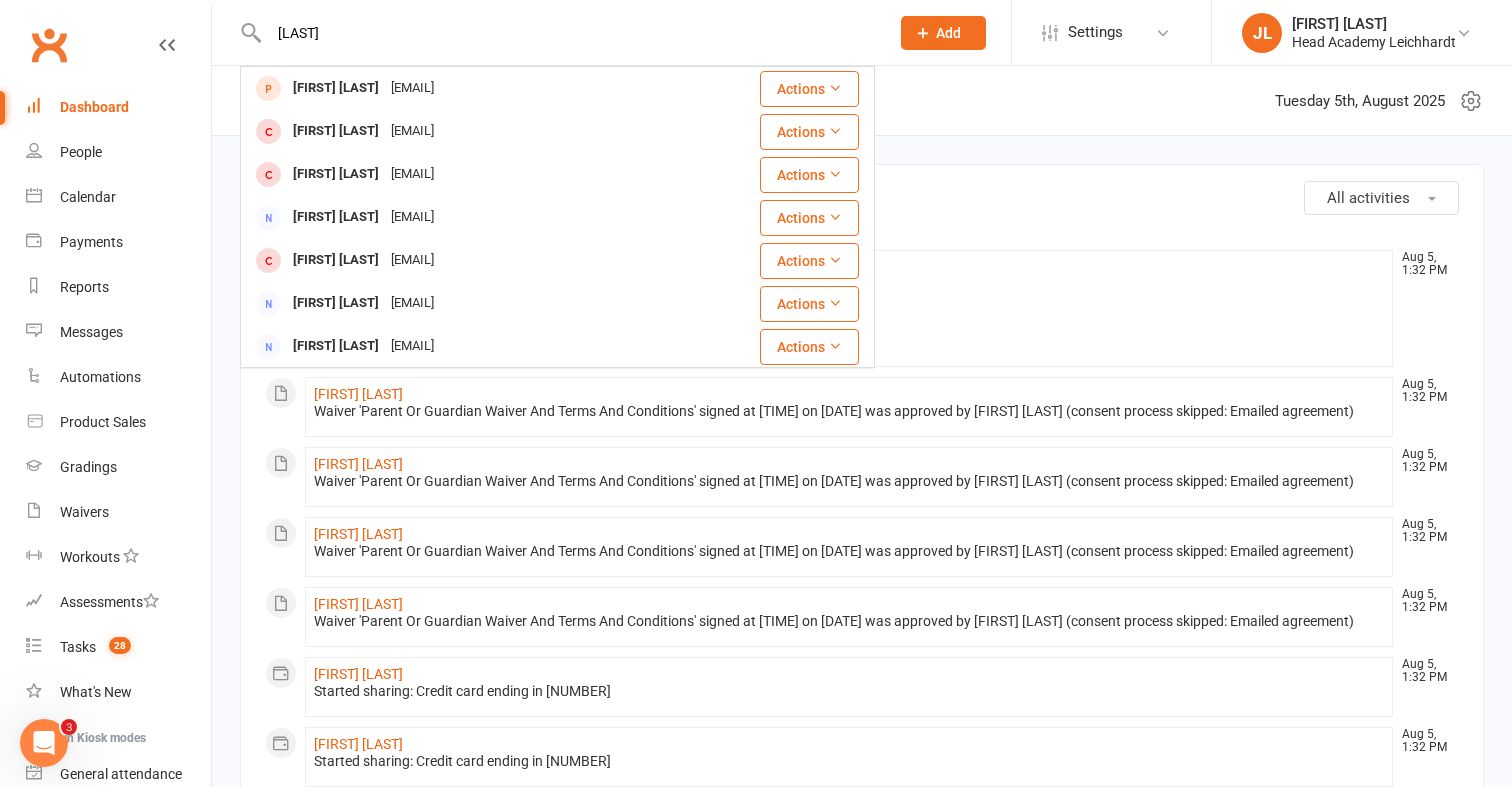 type on "[LAST]" 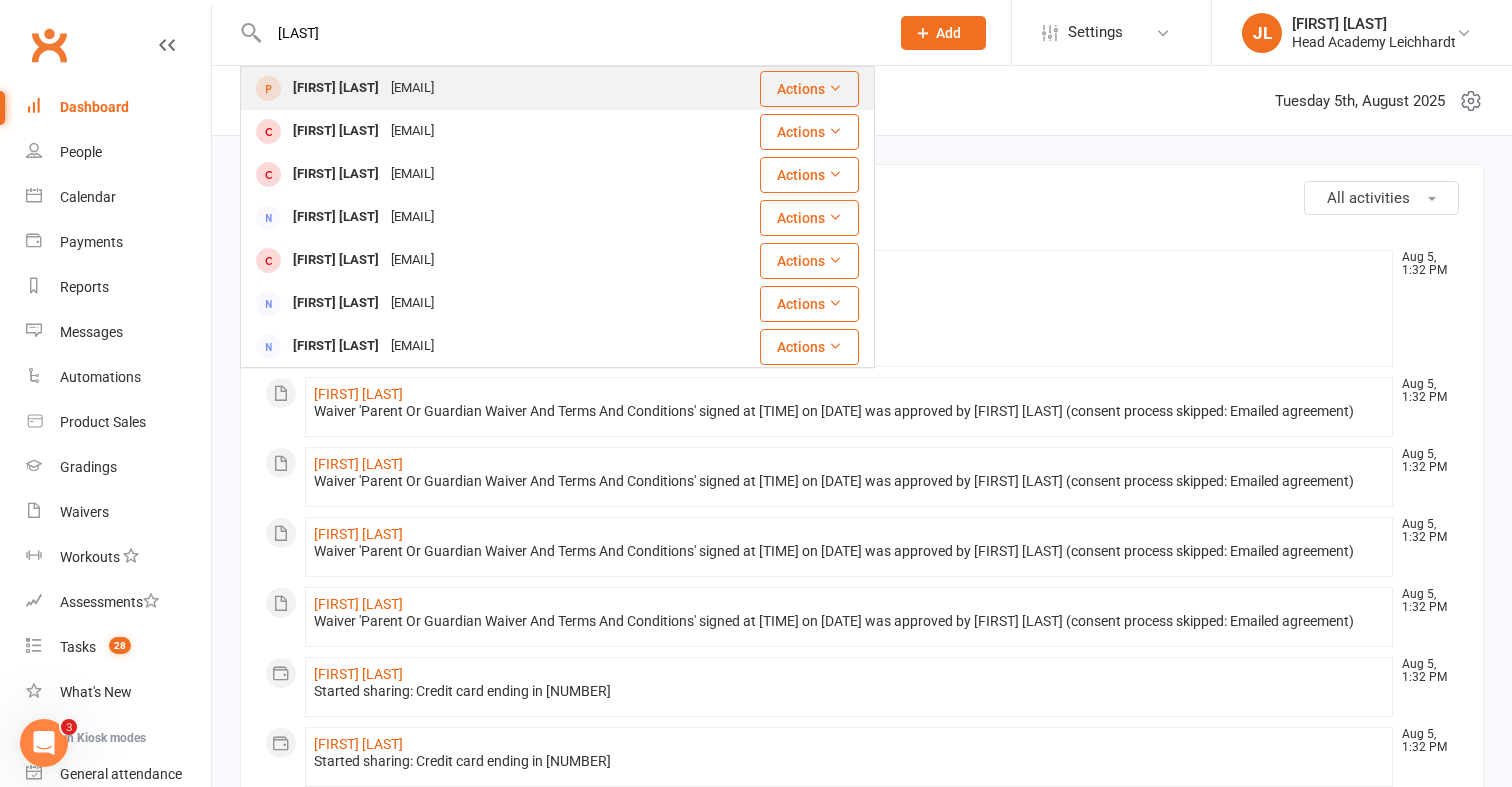 click on "[FIRST] [LAST] [EMAIL]" at bounding box center (445, 88) 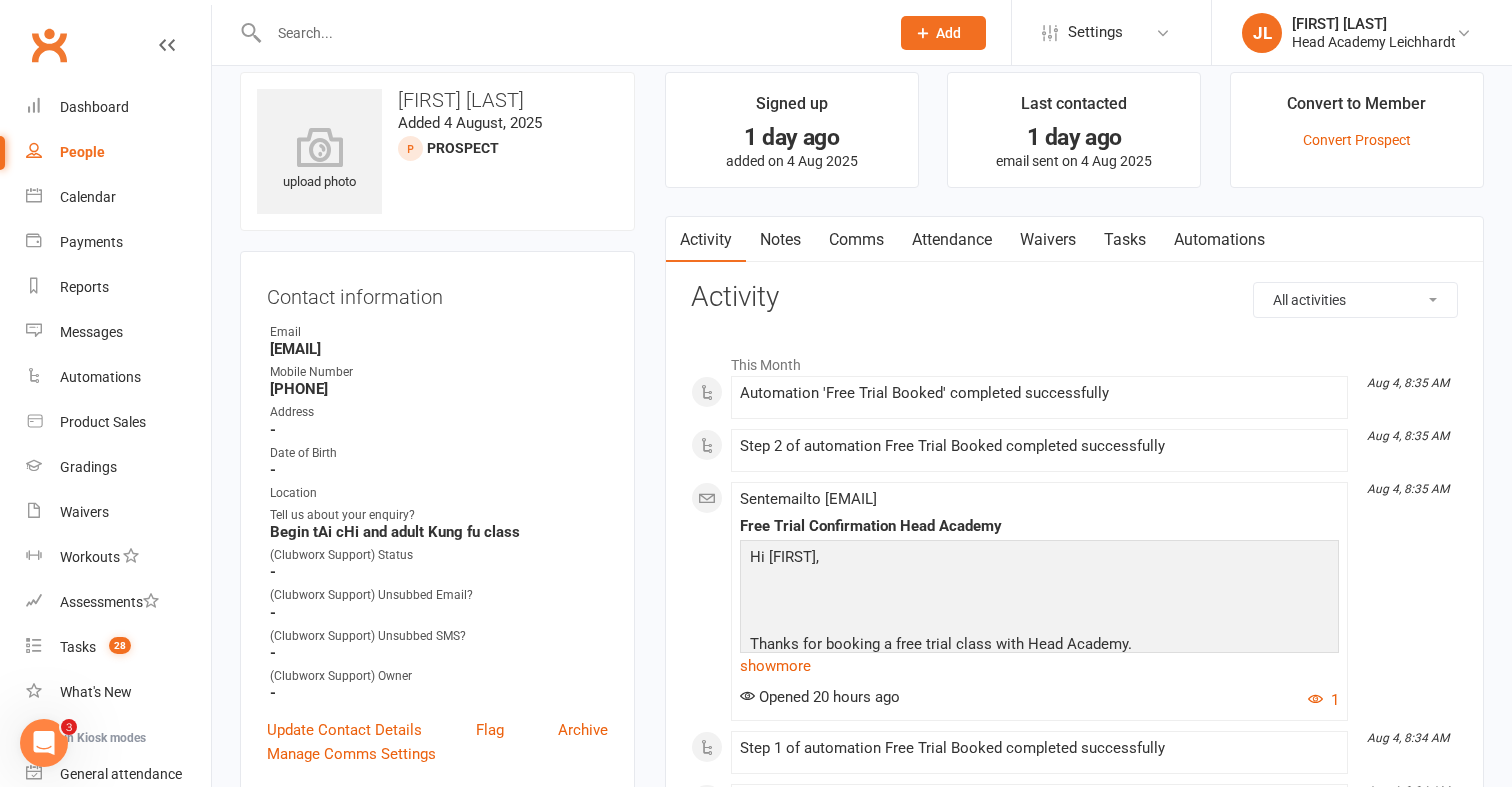 scroll, scrollTop: 0, scrollLeft: 0, axis: both 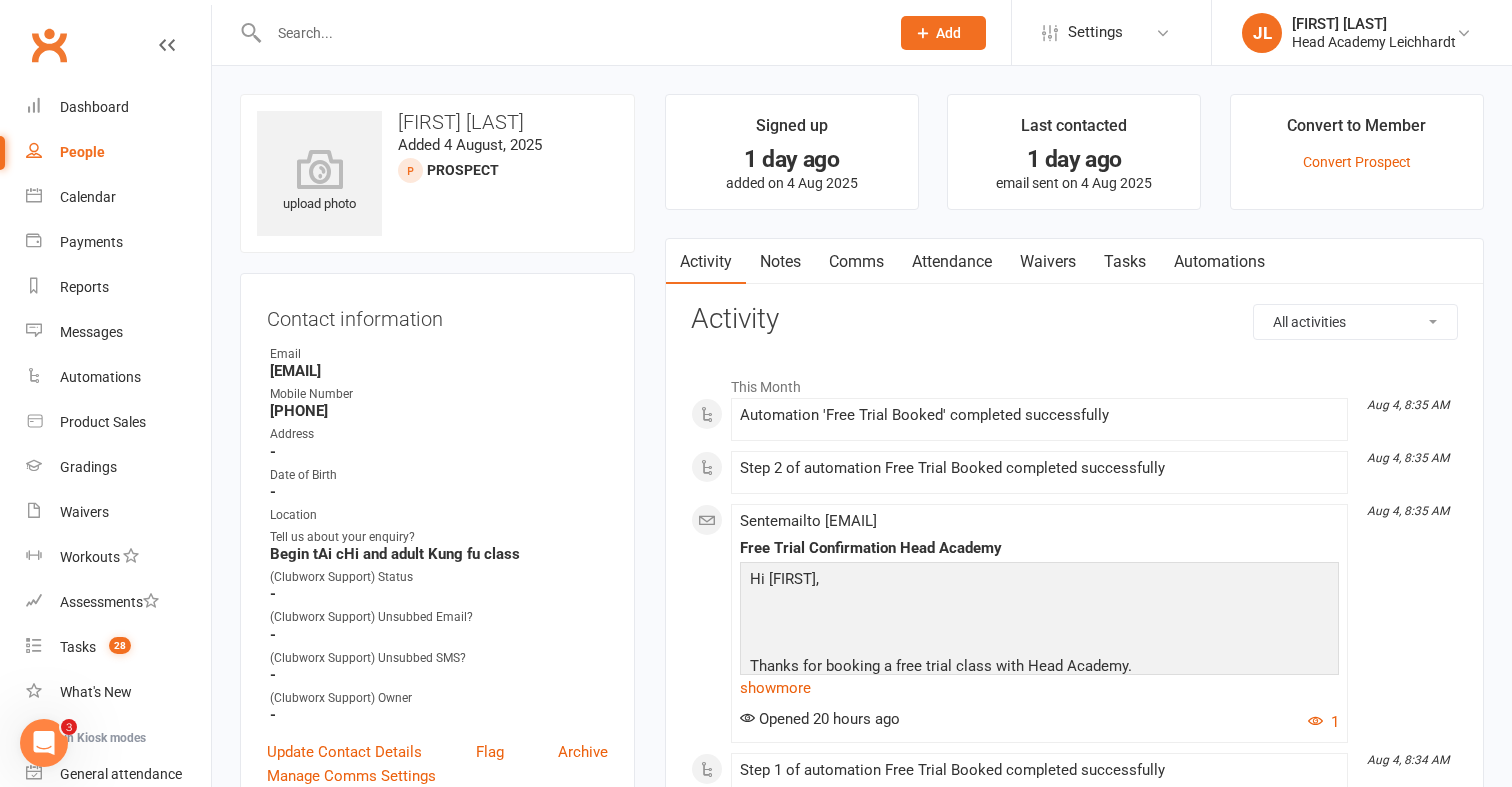 click on "People" at bounding box center [82, 152] 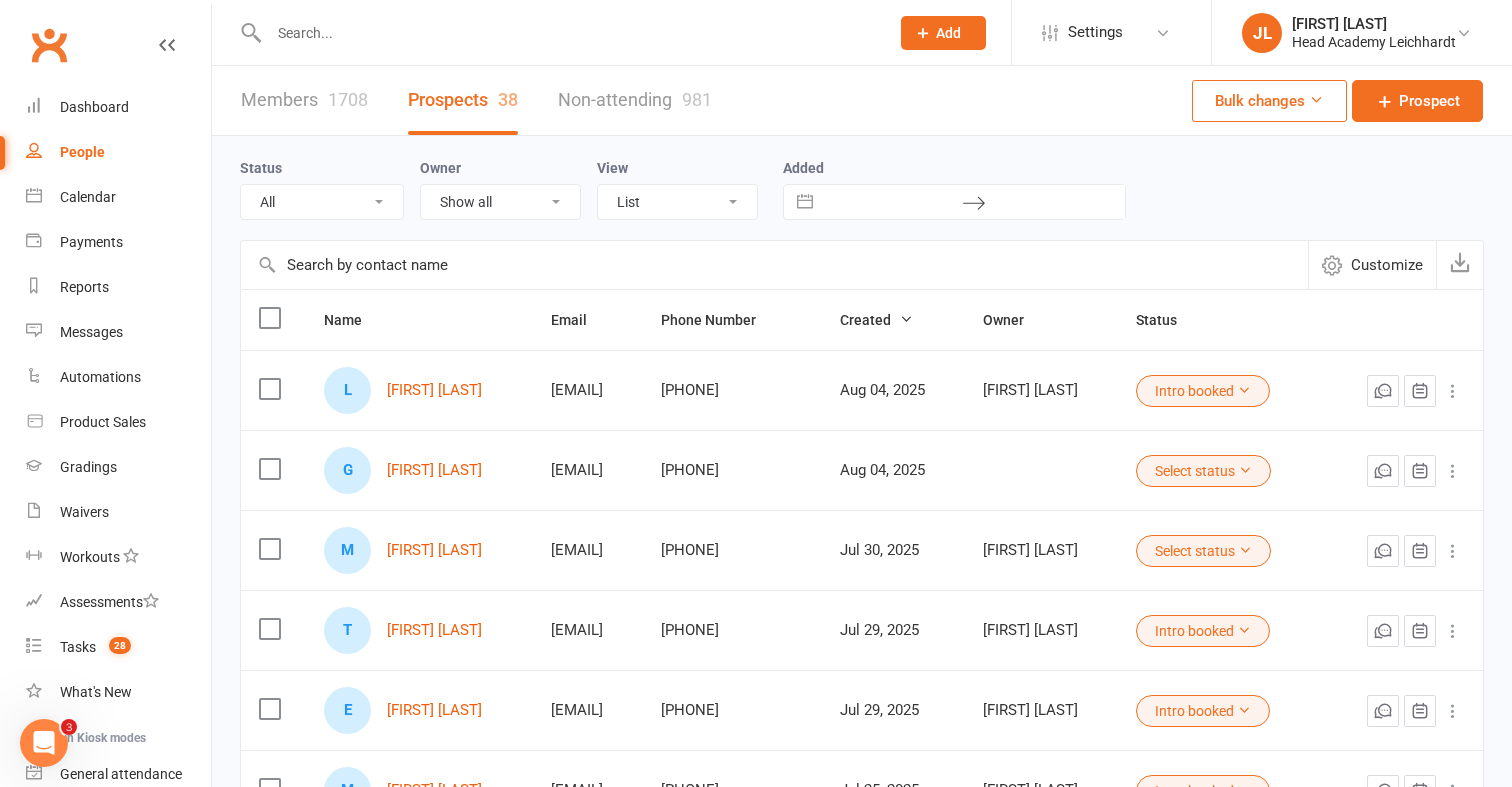 click on "Members 1708" at bounding box center [304, 100] 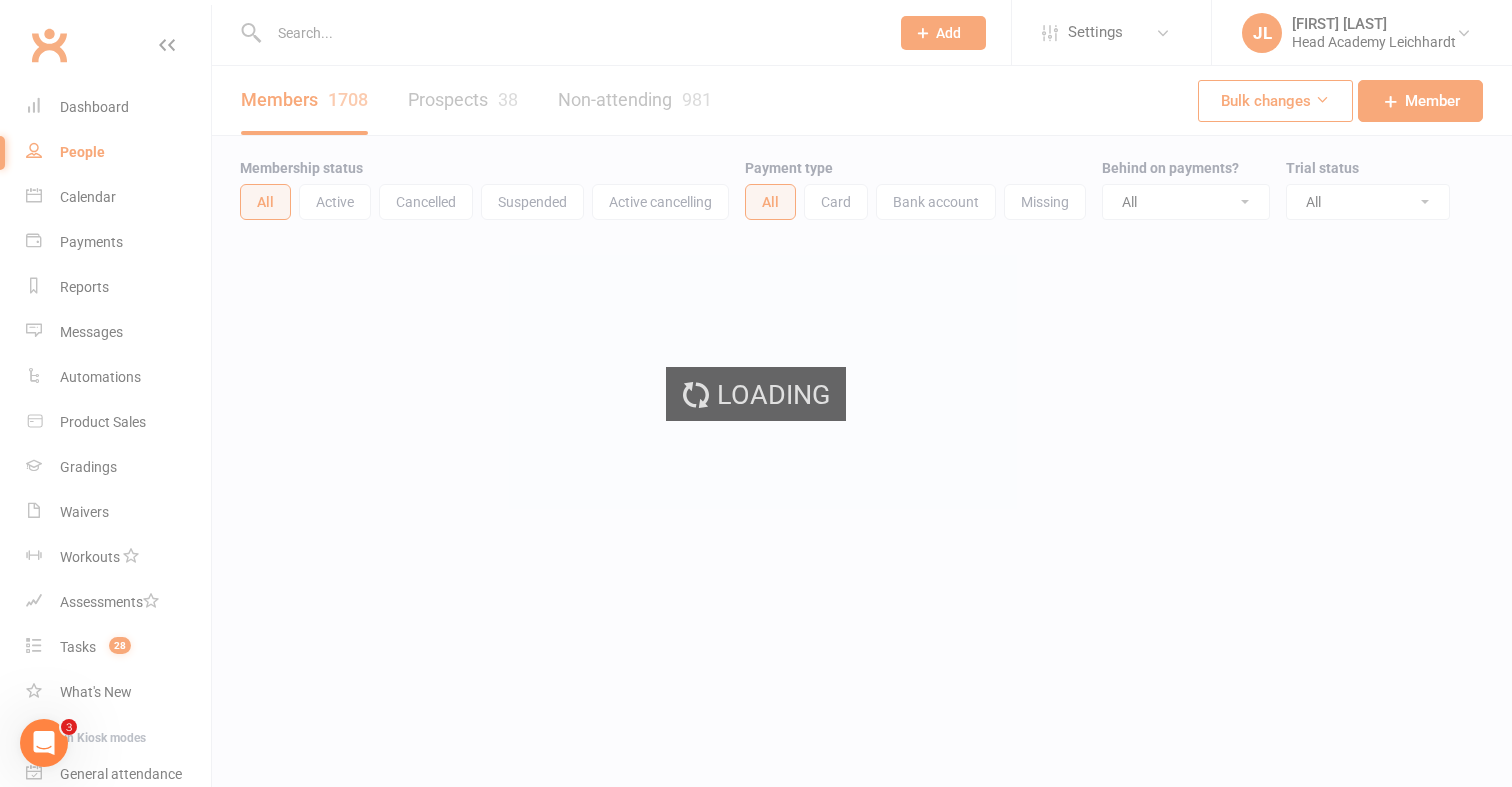 select on "100" 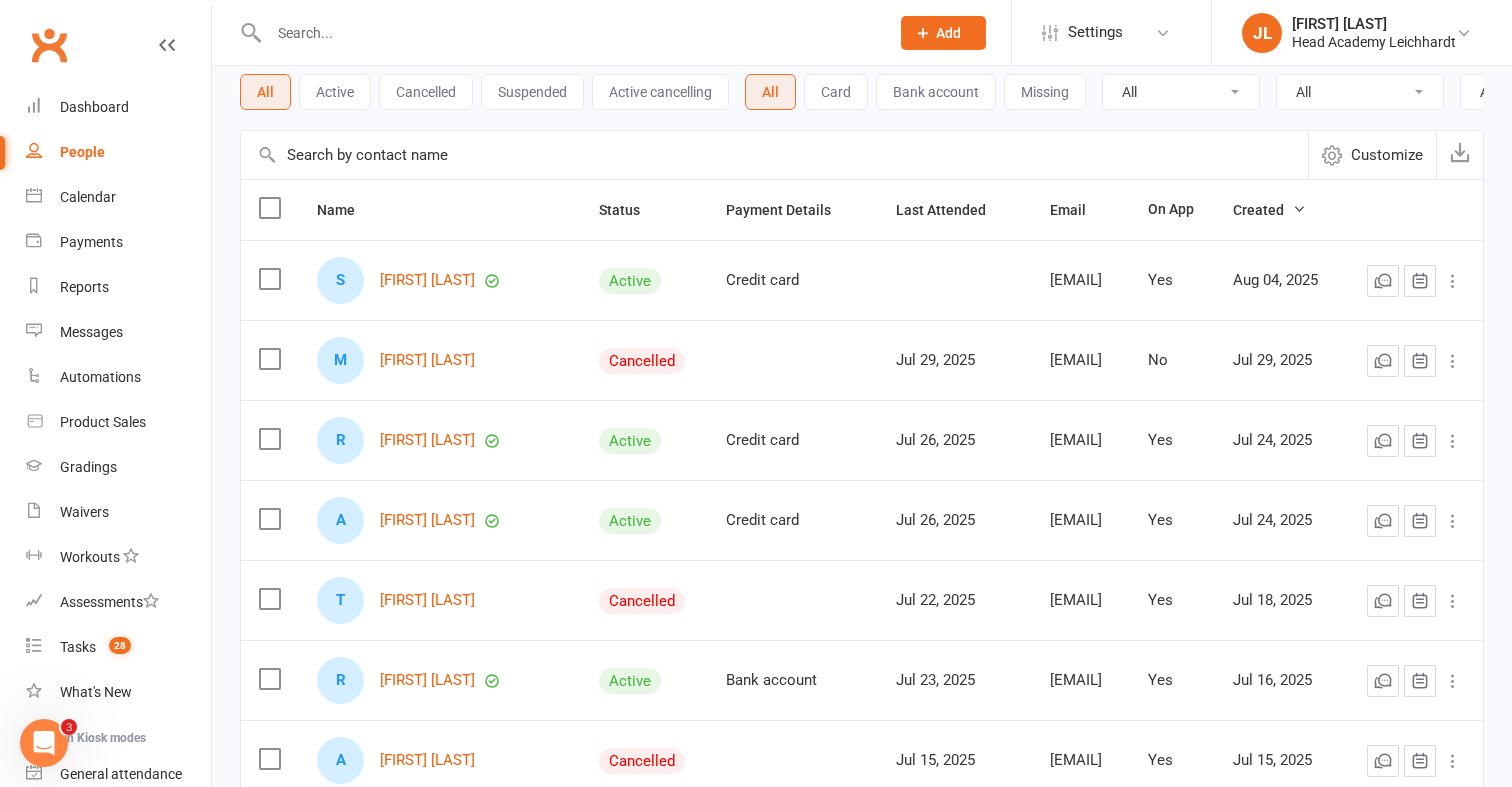 scroll, scrollTop: 0, scrollLeft: 0, axis: both 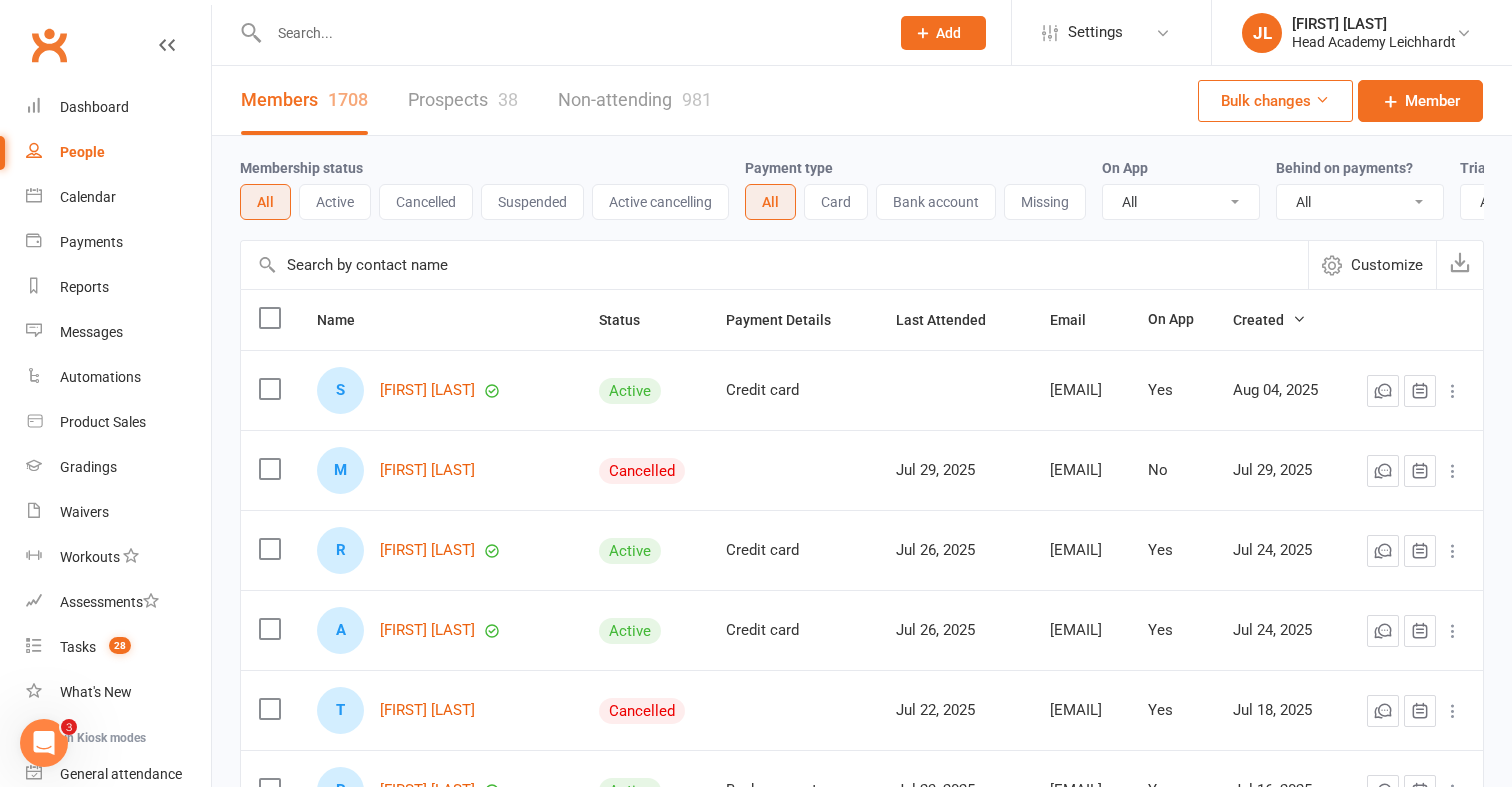 click on "Bulk changes" at bounding box center [1275, 101] 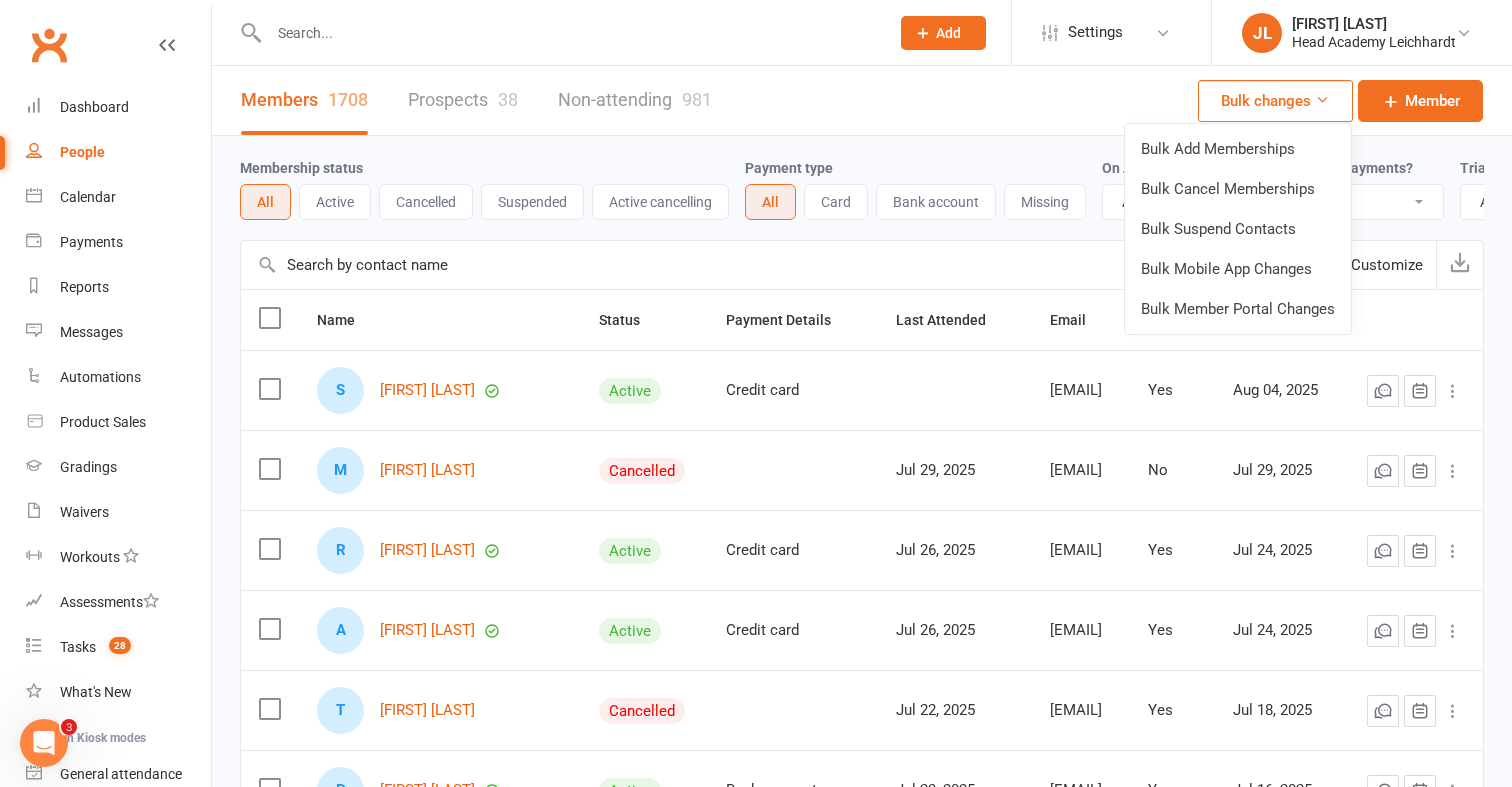 click on "Members 1708 Prospects 38 Non-attending 981 Bulk changes     Member" at bounding box center [862, 101] 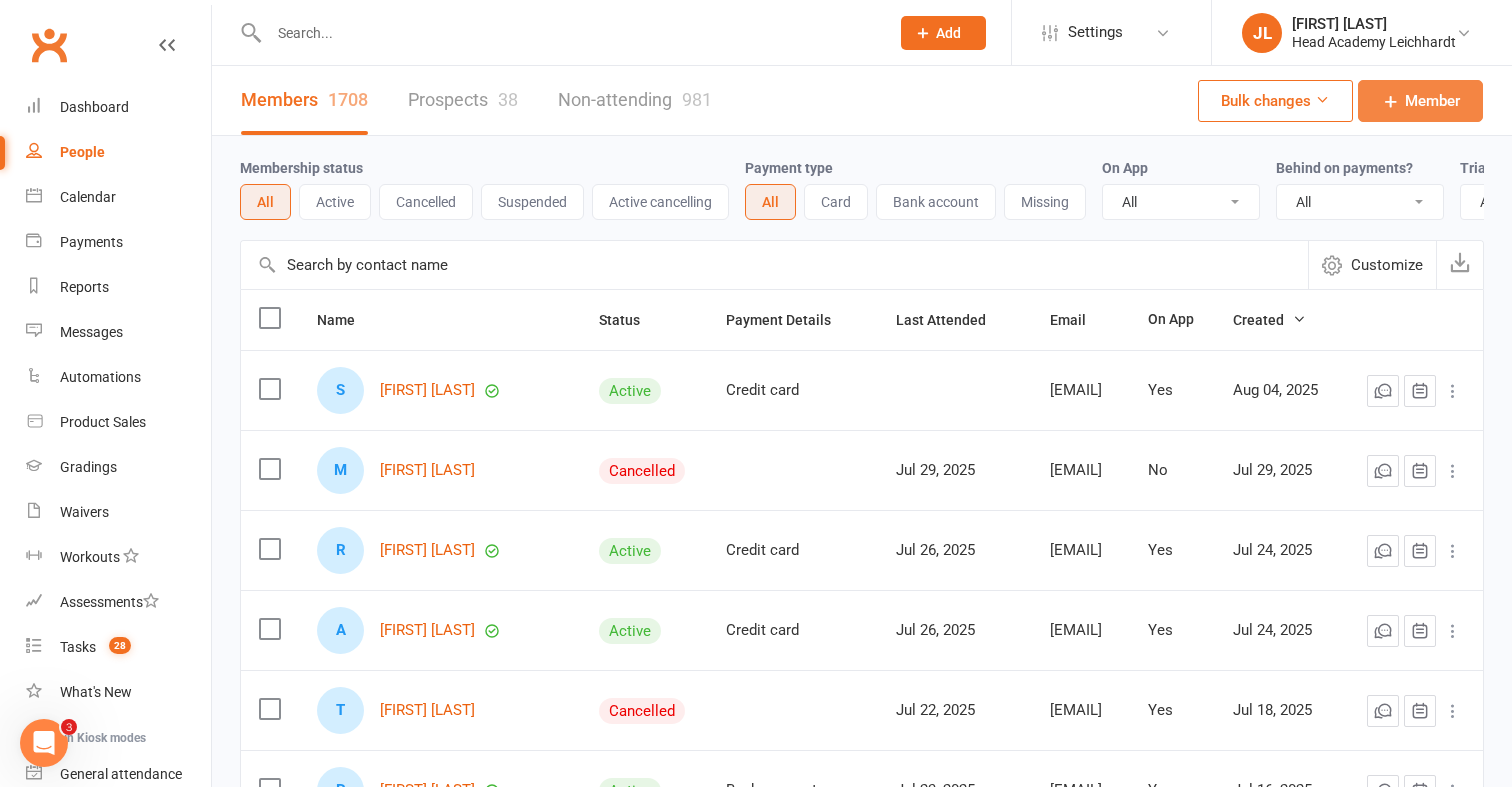 click on "Member" at bounding box center [1420, 101] 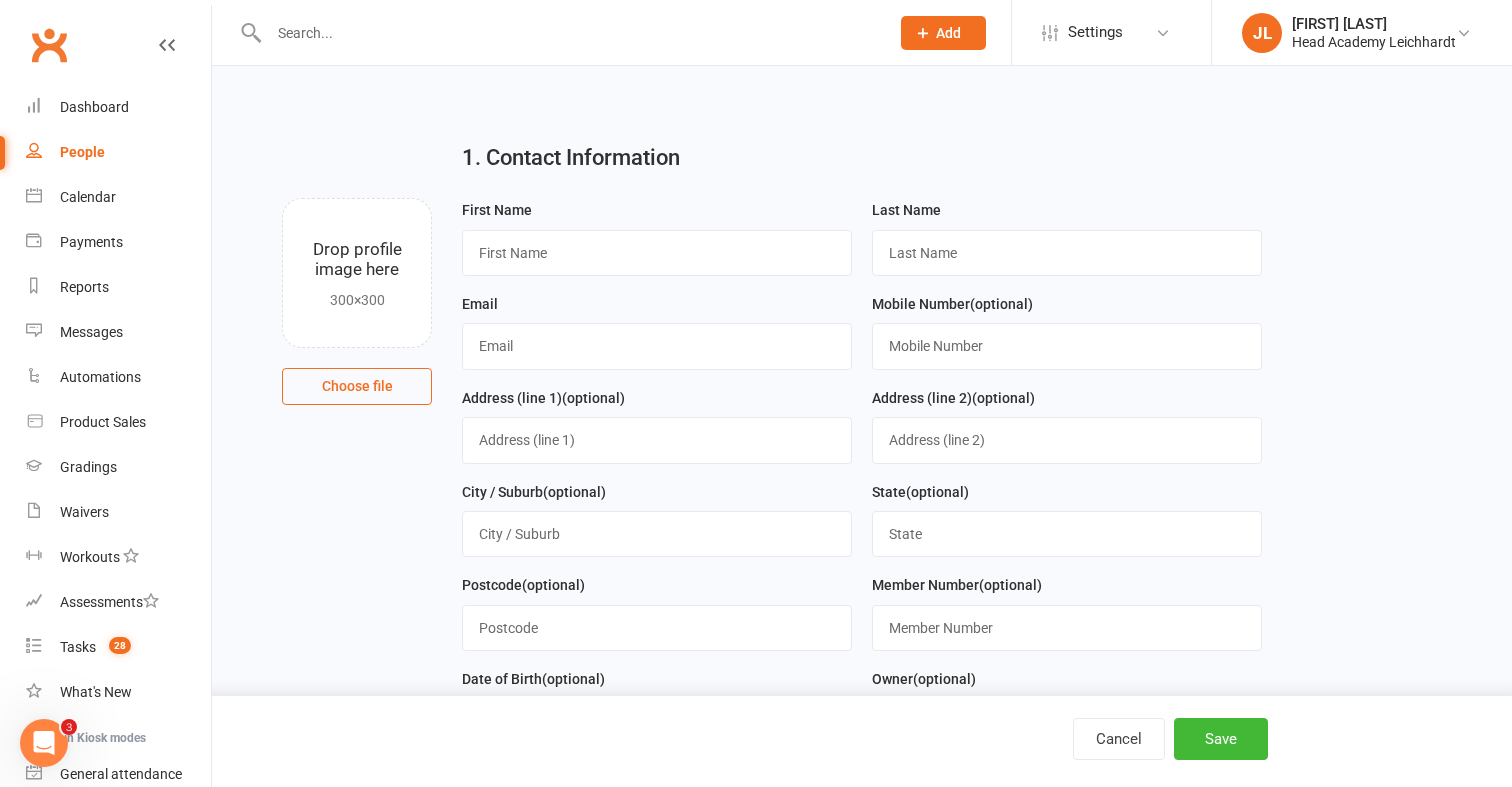 click on "Cancel   Save" at bounding box center (756, 741) 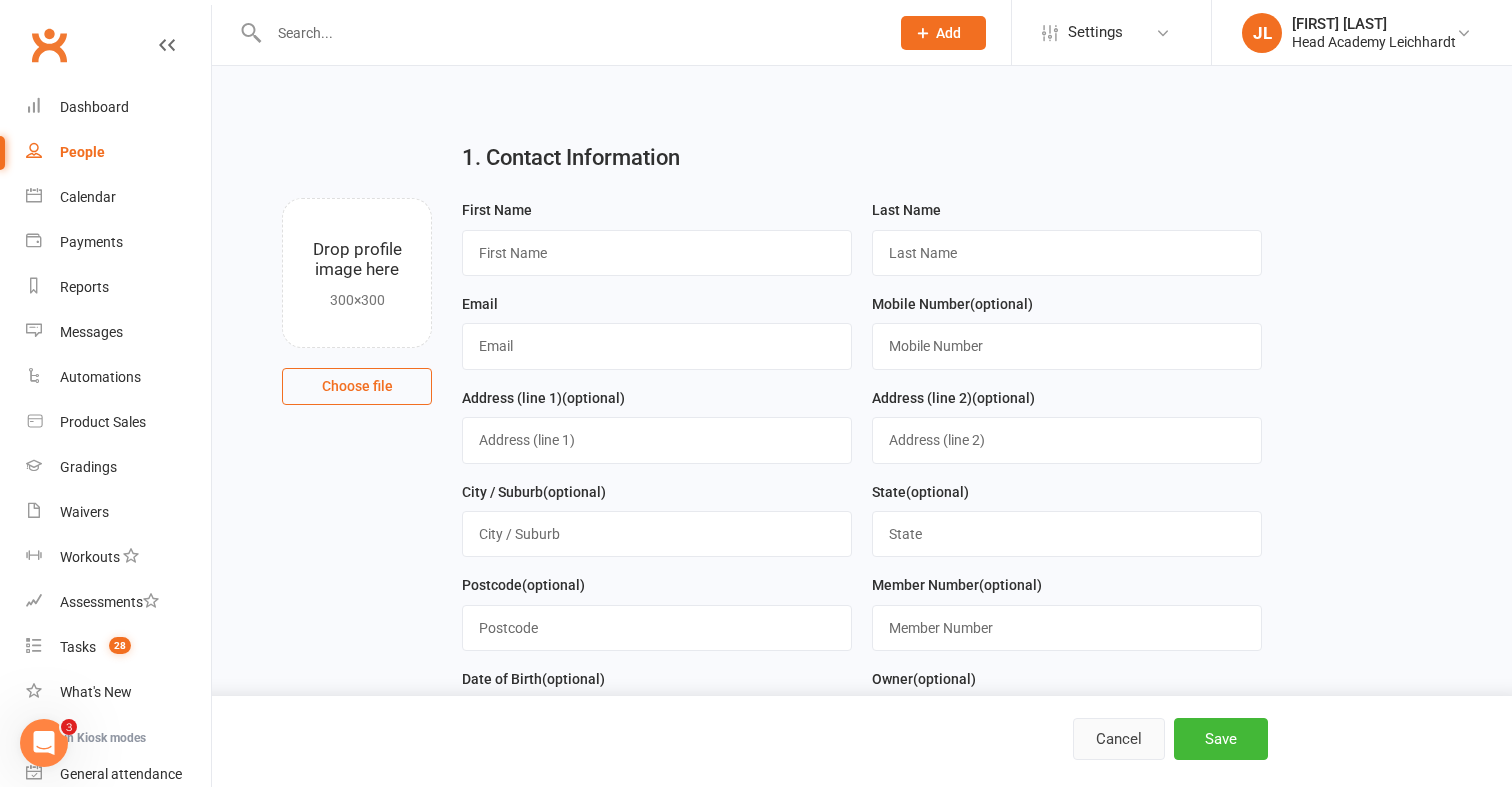 click on "Cancel" at bounding box center (1119, 739) 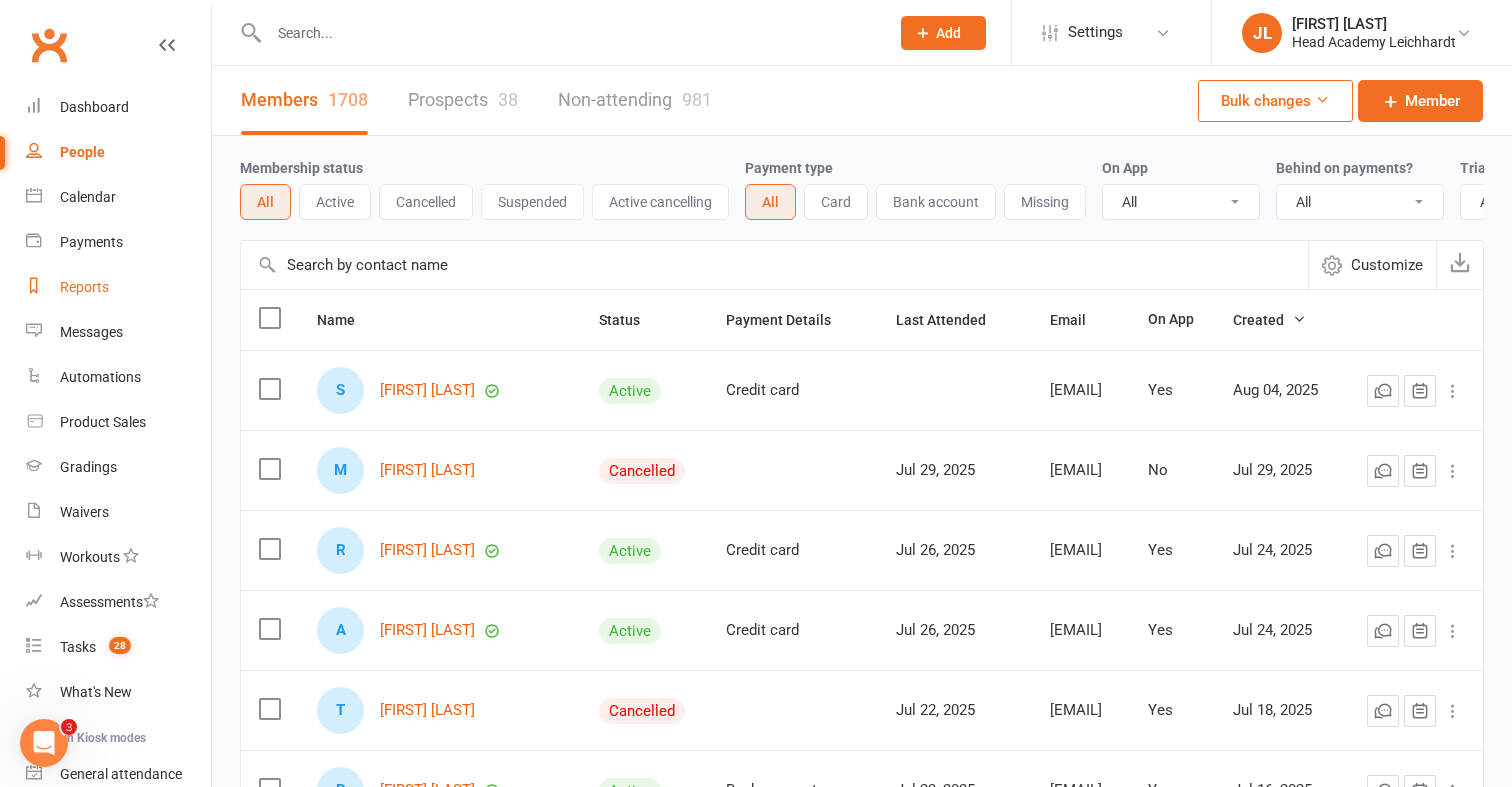 click on "Reports" at bounding box center [118, 287] 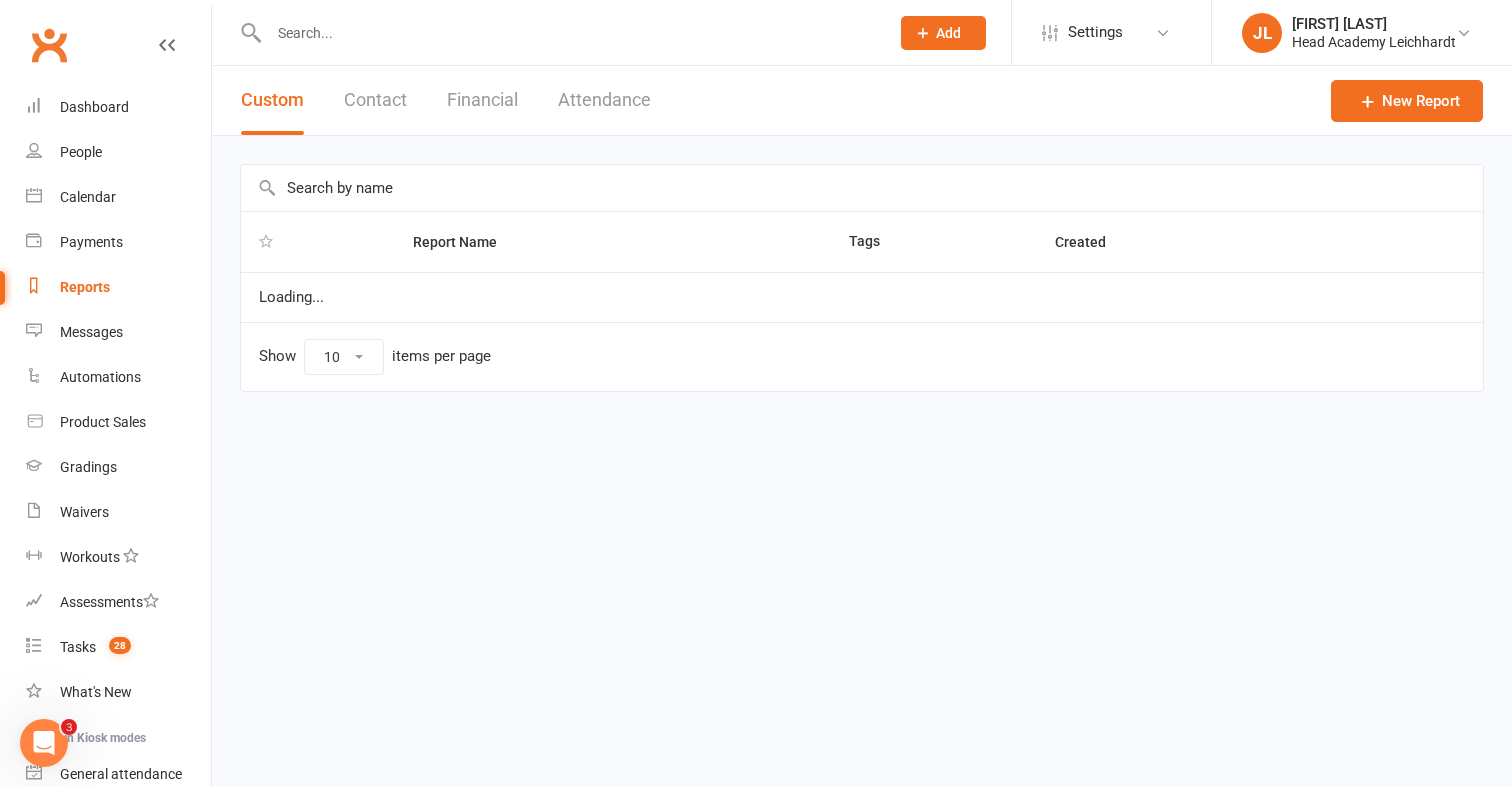select on "50" 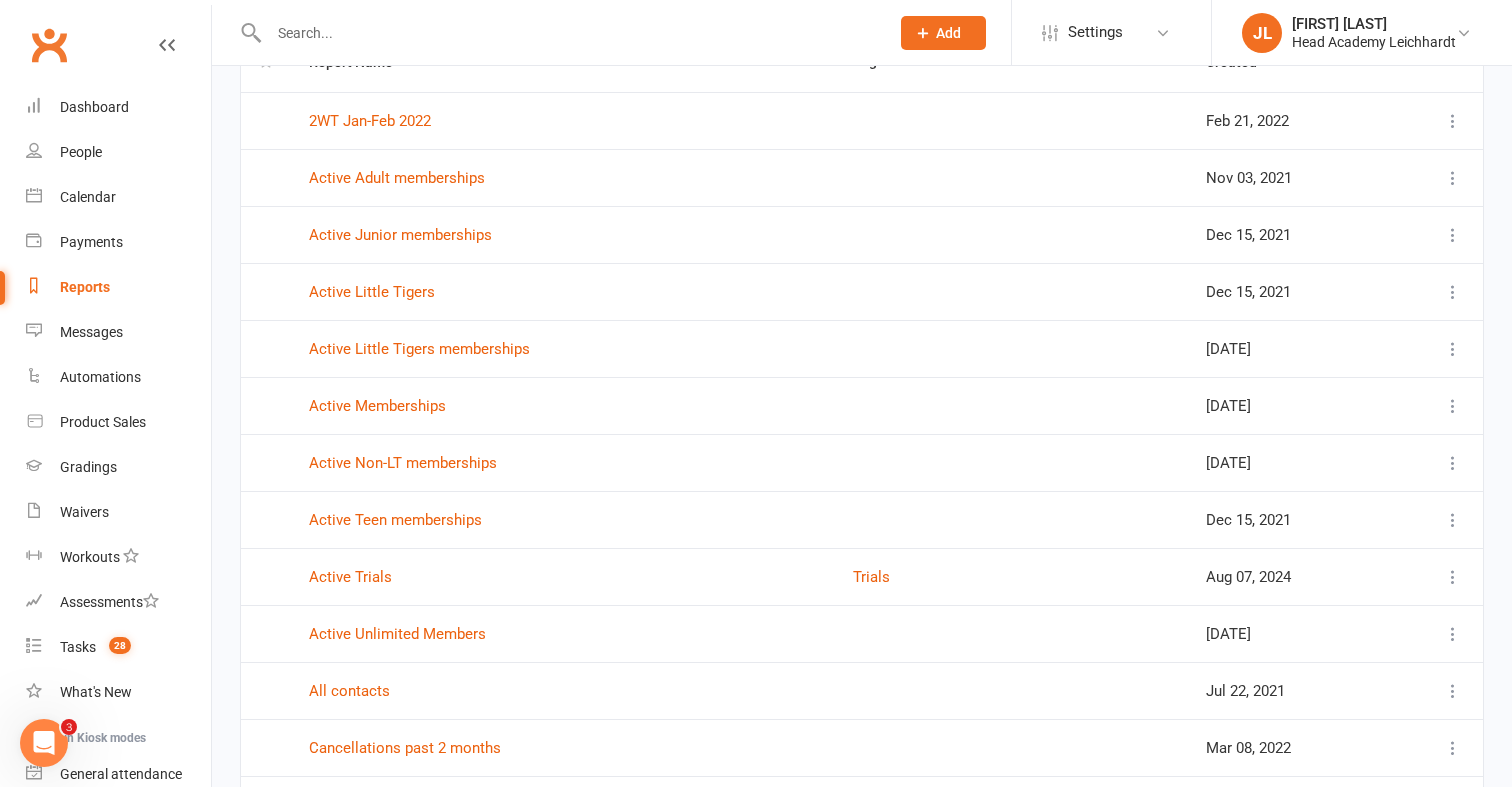 scroll, scrollTop: 188, scrollLeft: 0, axis: vertical 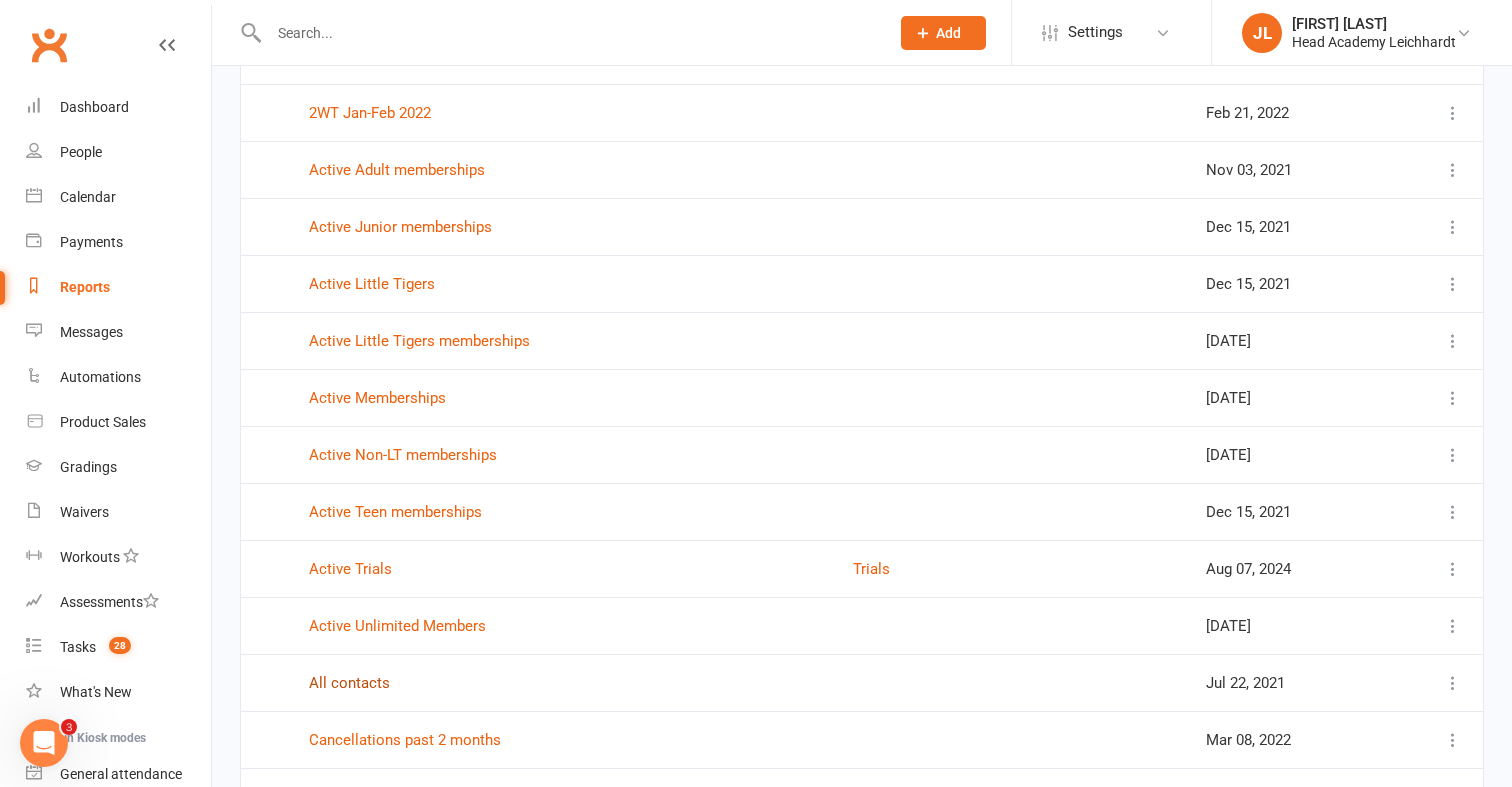 click on "All contacts" at bounding box center [349, 683] 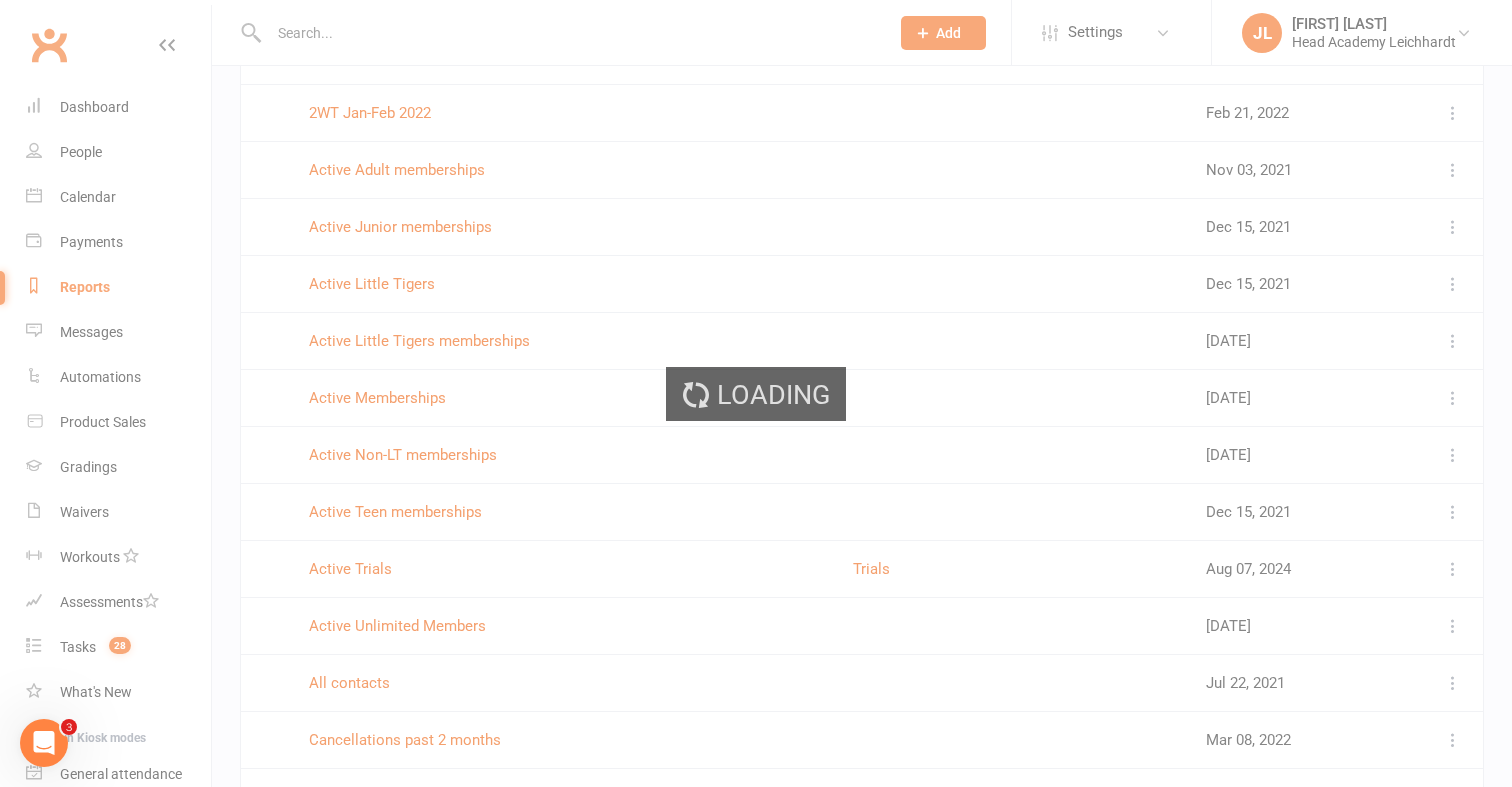 scroll, scrollTop: 0, scrollLeft: 0, axis: both 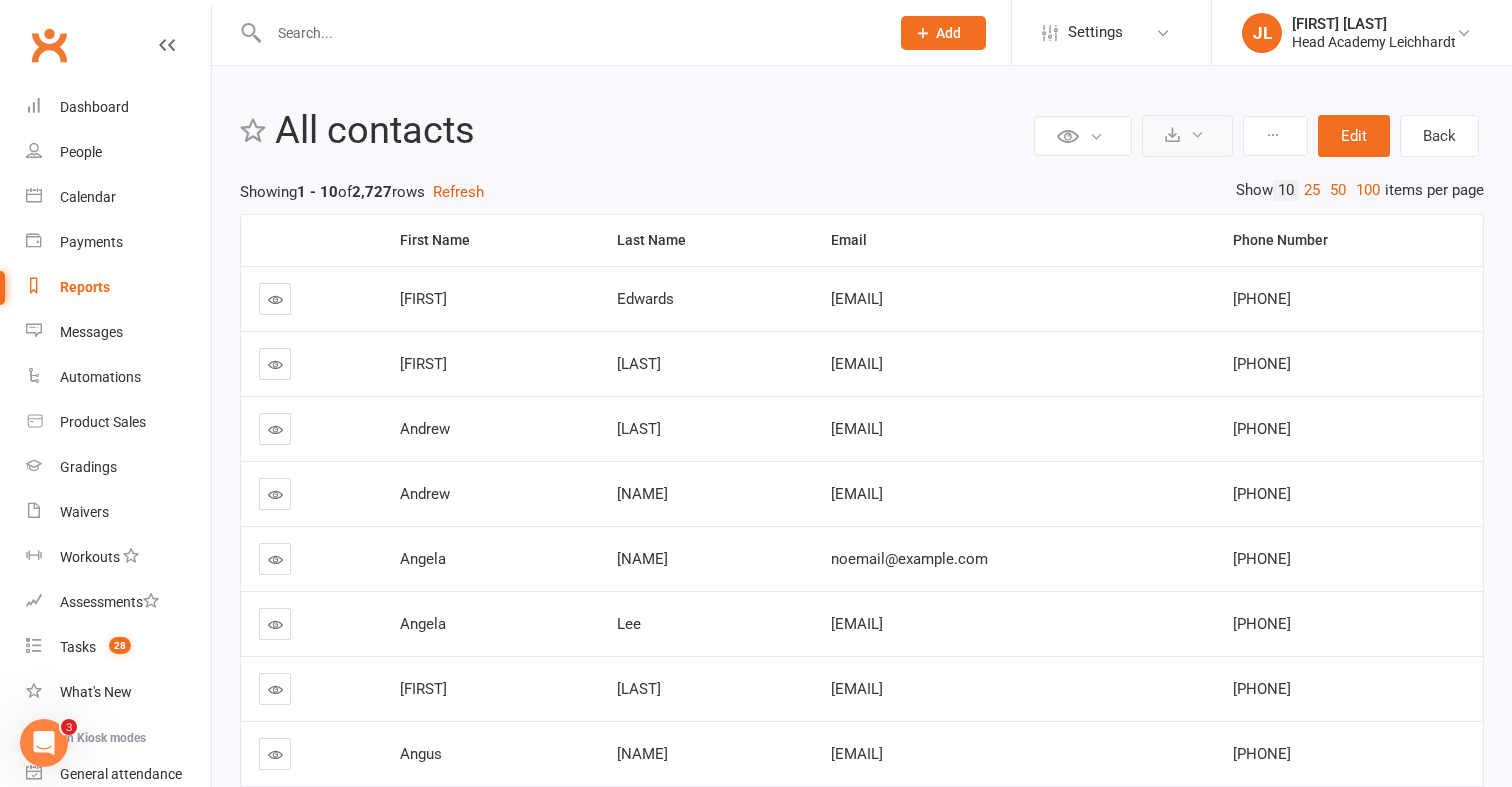 click at bounding box center [1197, 134] 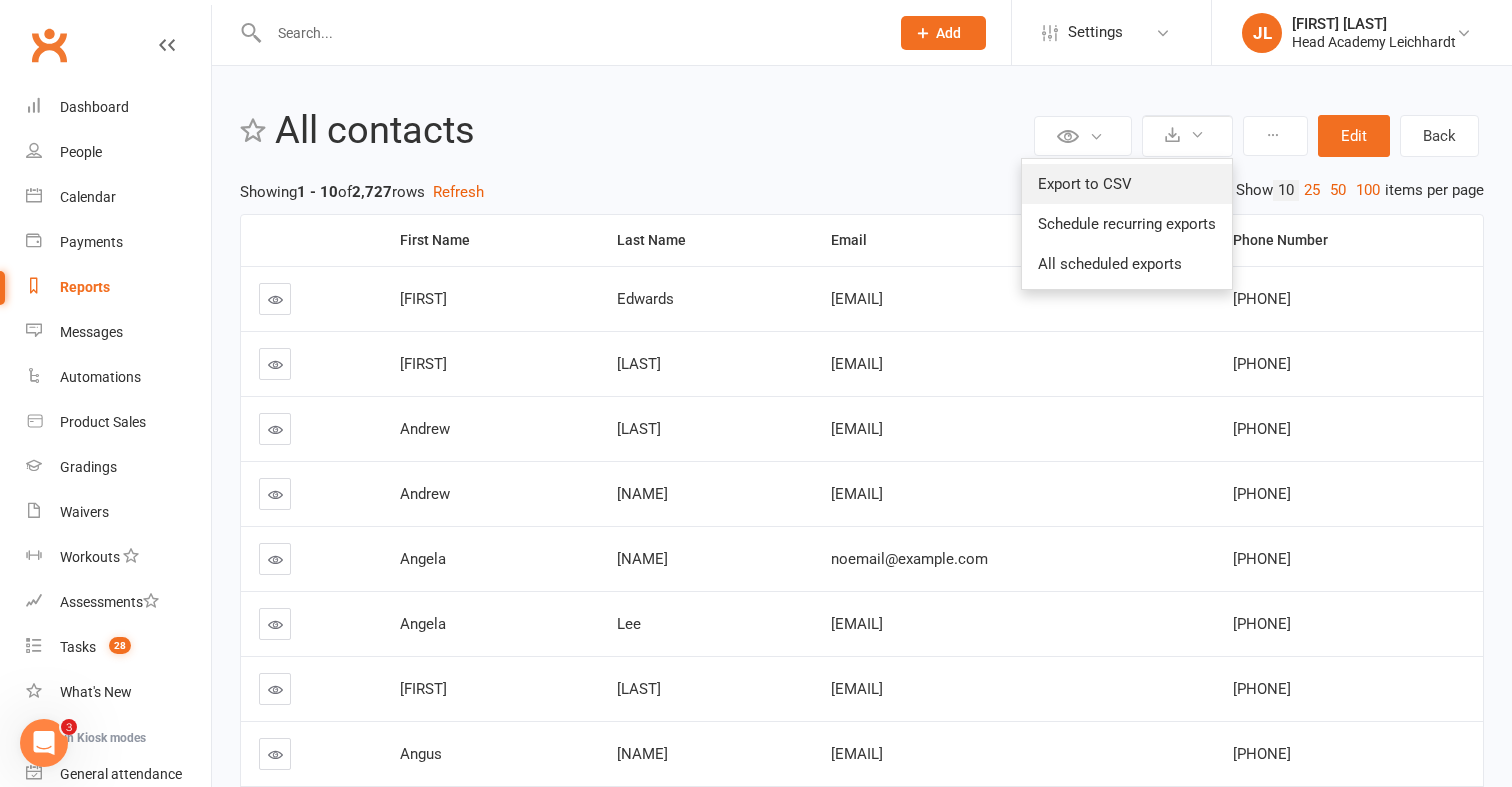 click on "Export to CSV" at bounding box center (1127, 184) 